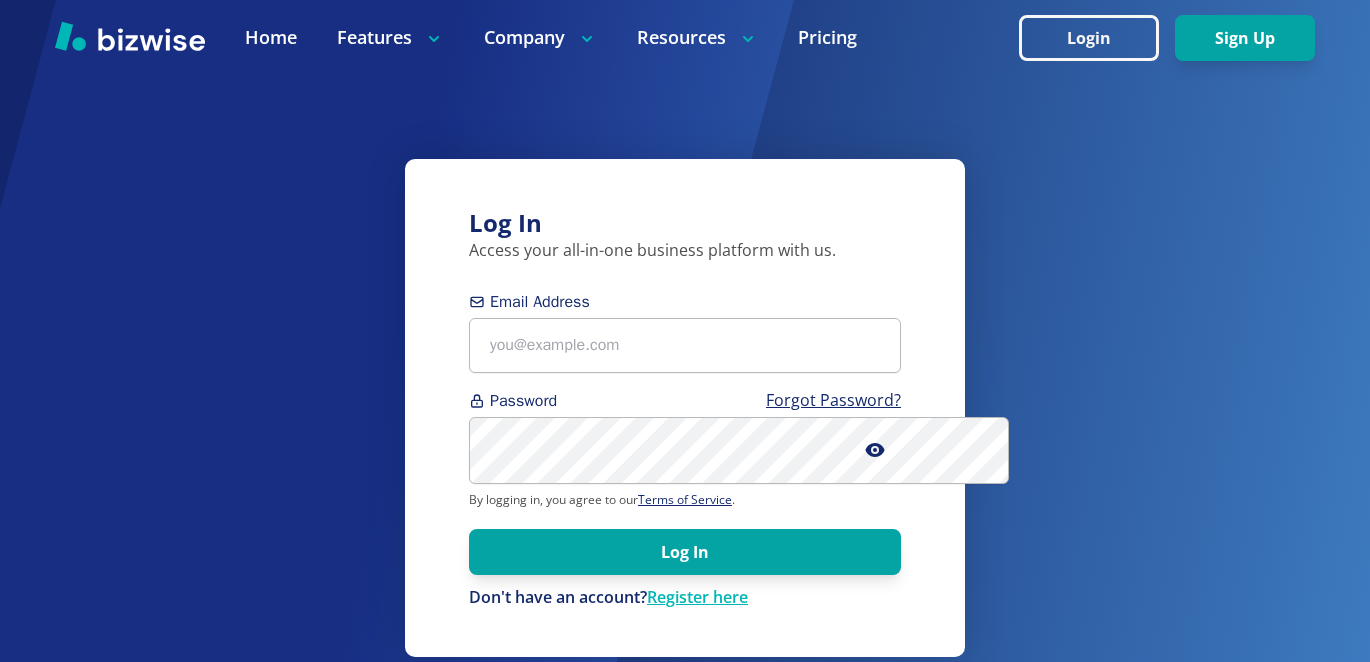 scroll, scrollTop: 0, scrollLeft: 0, axis: both 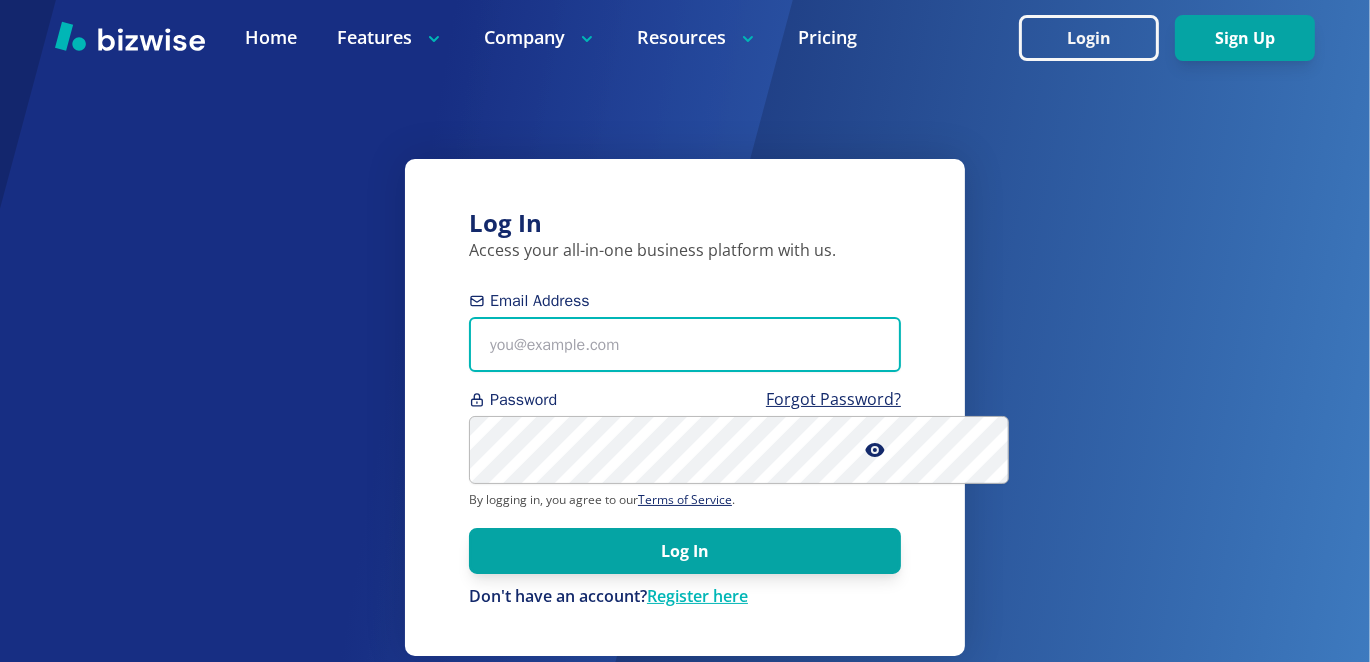 click on "Email Address" at bounding box center (685, 344) 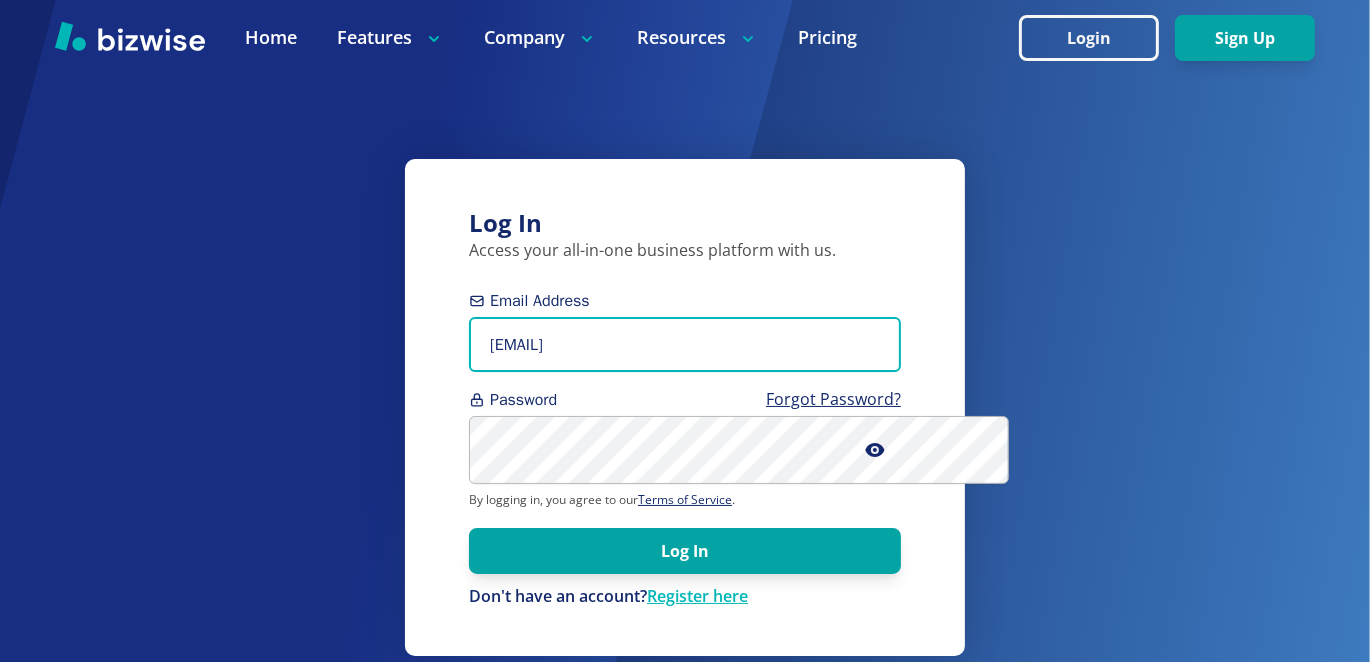 type on "[EMAIL]" 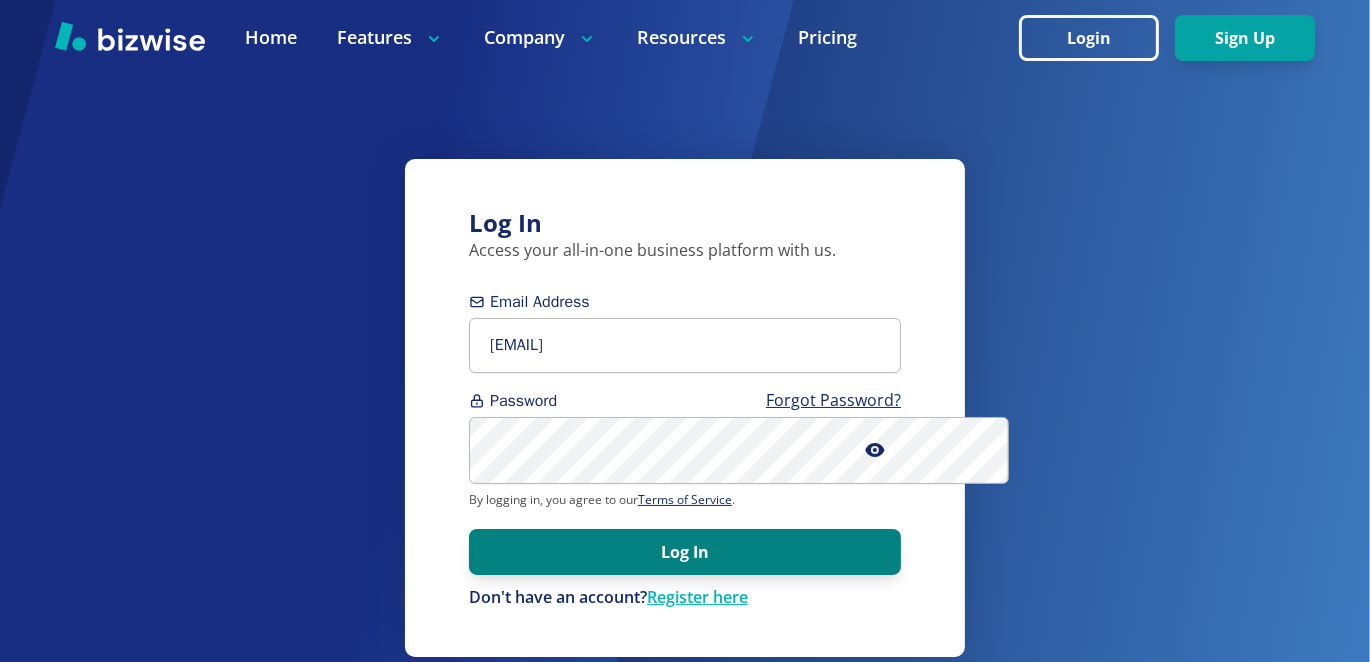 click on "Log In" at bounding box center [685, 552] 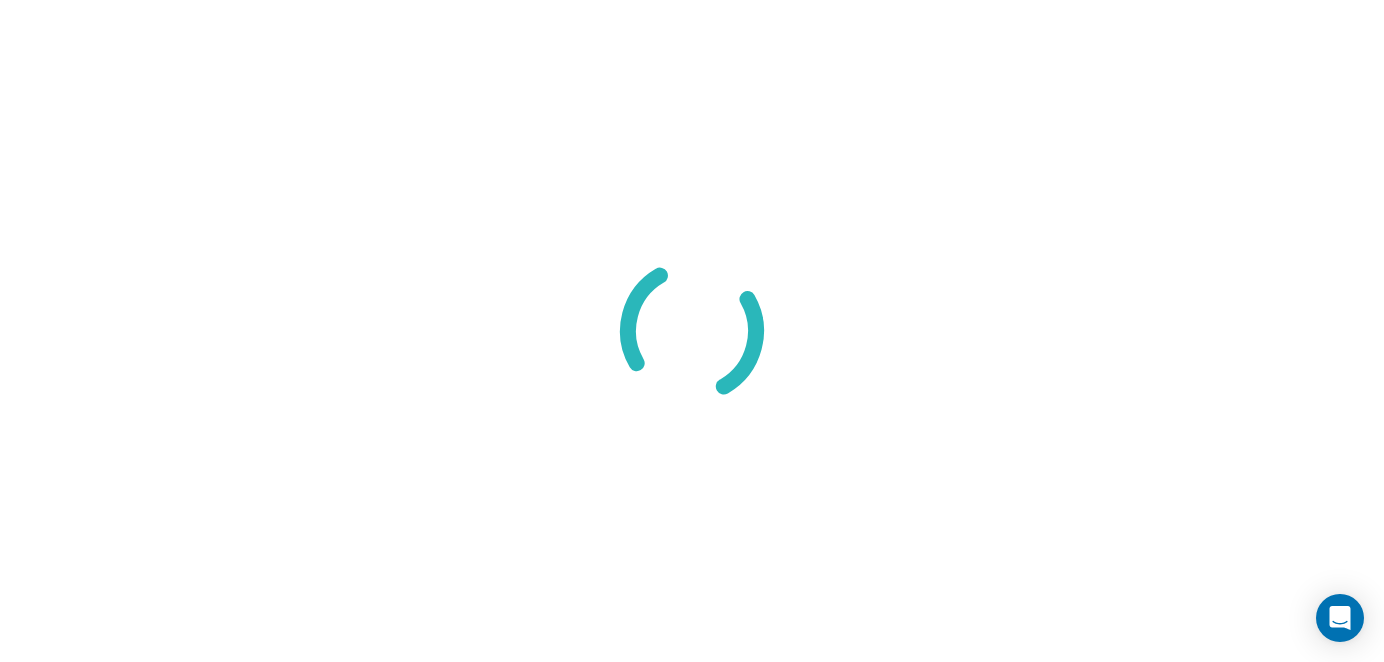 scroll, scrollTop: 0, scrollLeft: 0, axis: both 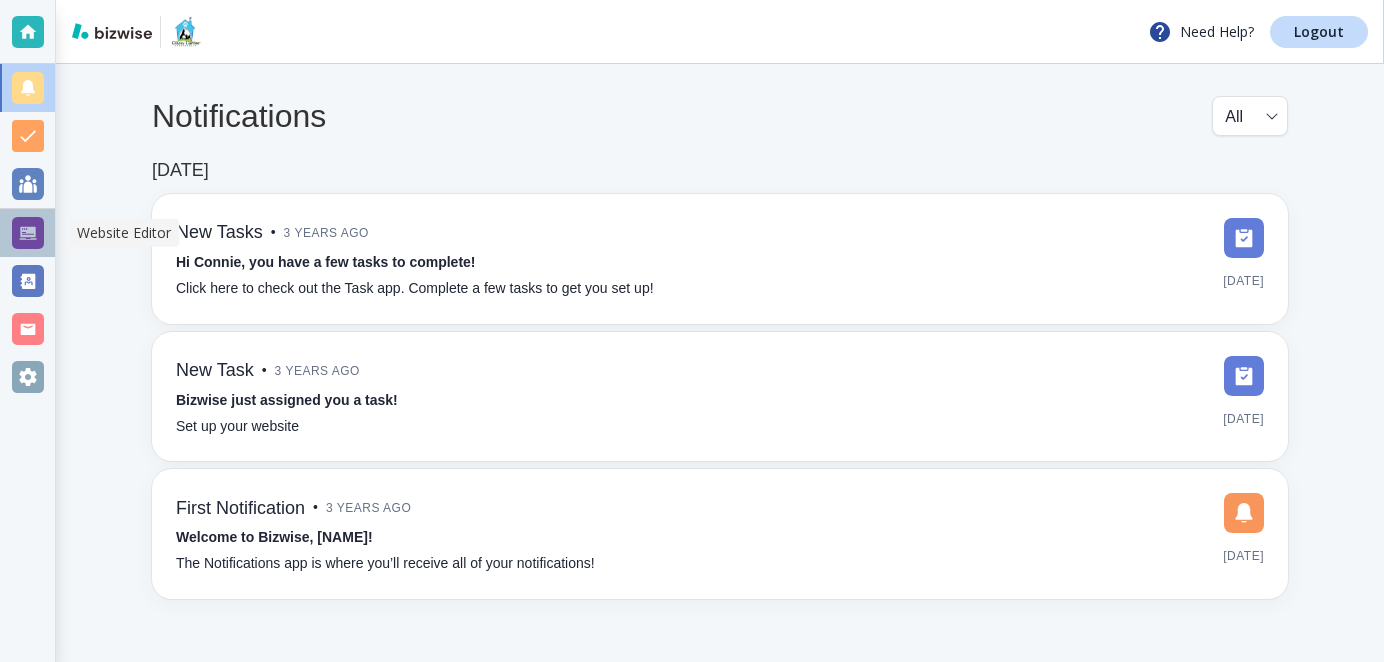 click at bounding box center (28, 233) 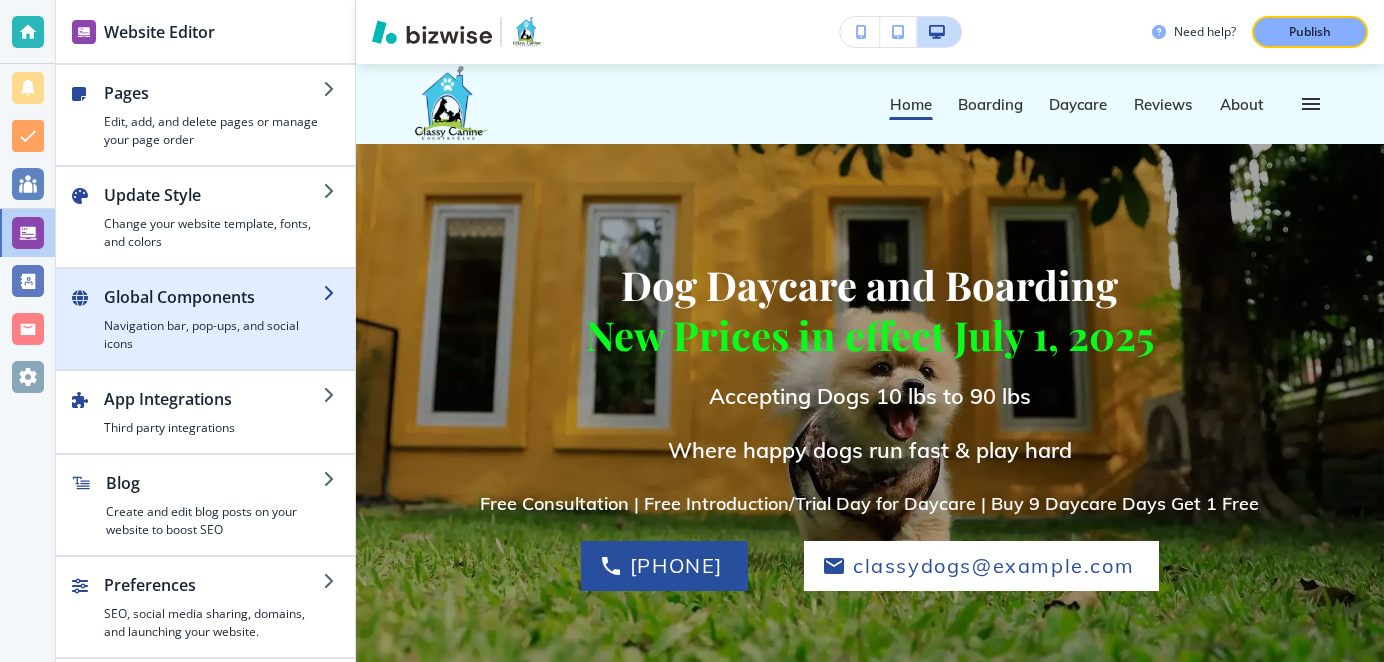 click at bounding box center [331, 293] 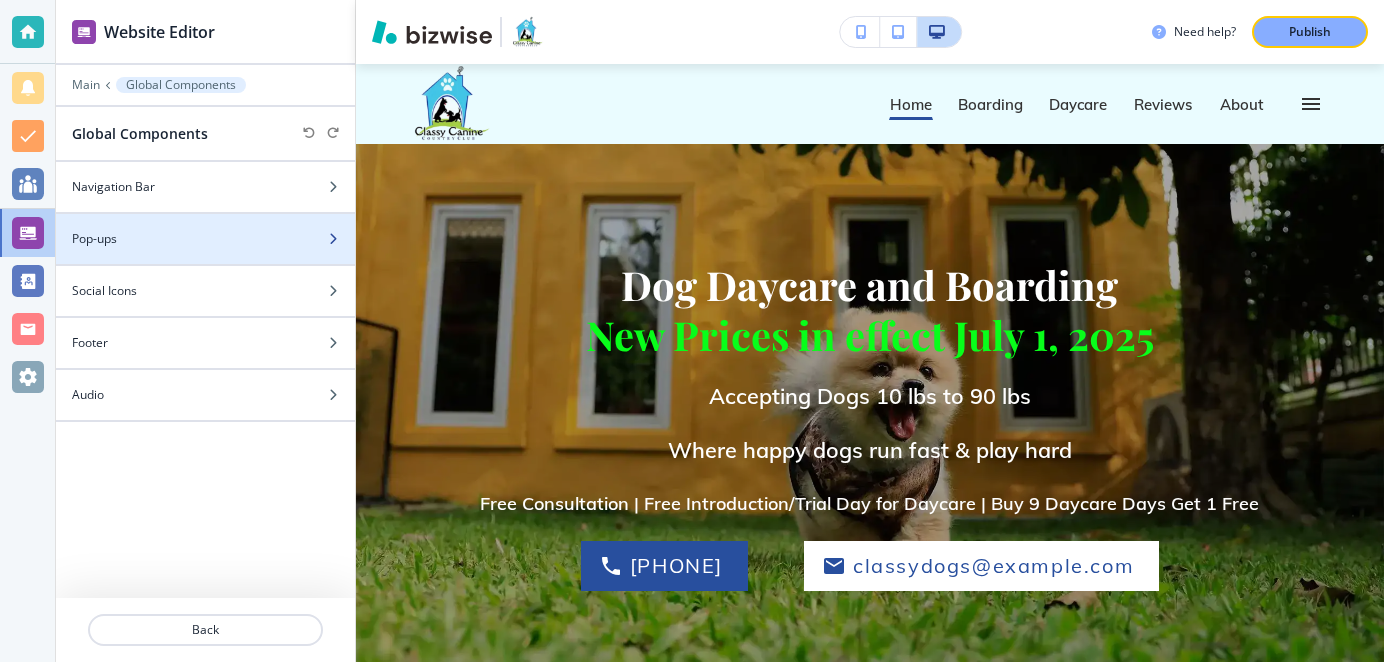 click on "Pop-ups" at bounding box center [205, 187] 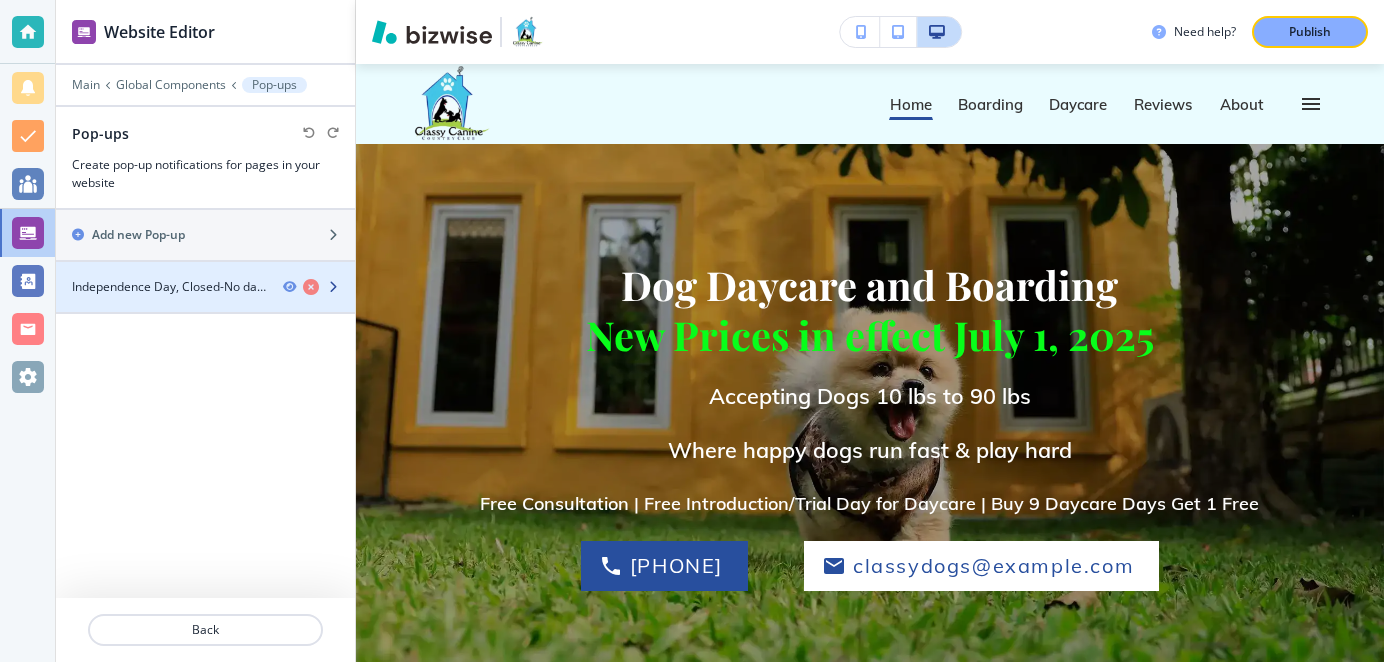 click at bounding box center [319, 287] 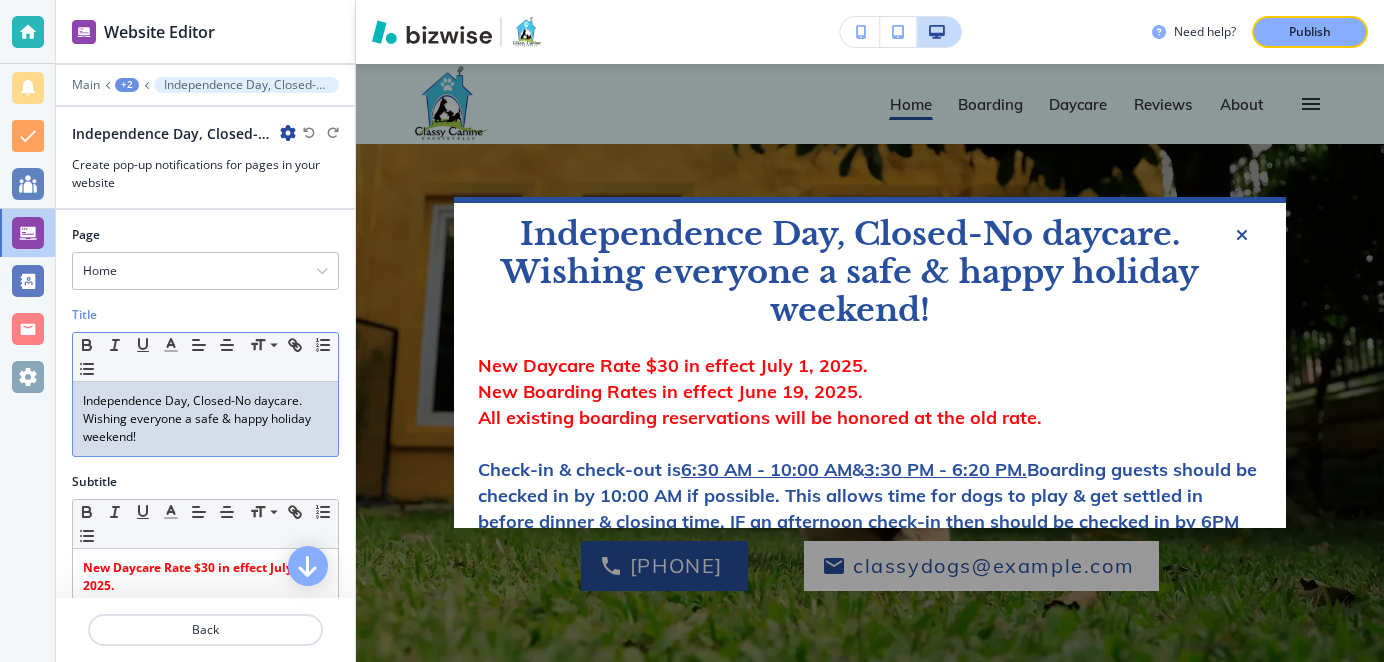 click on "Independence Day, Closed-No daycare. Wishing everyone a safe & happy holiday weekend!" at bounding box center [205, 419] 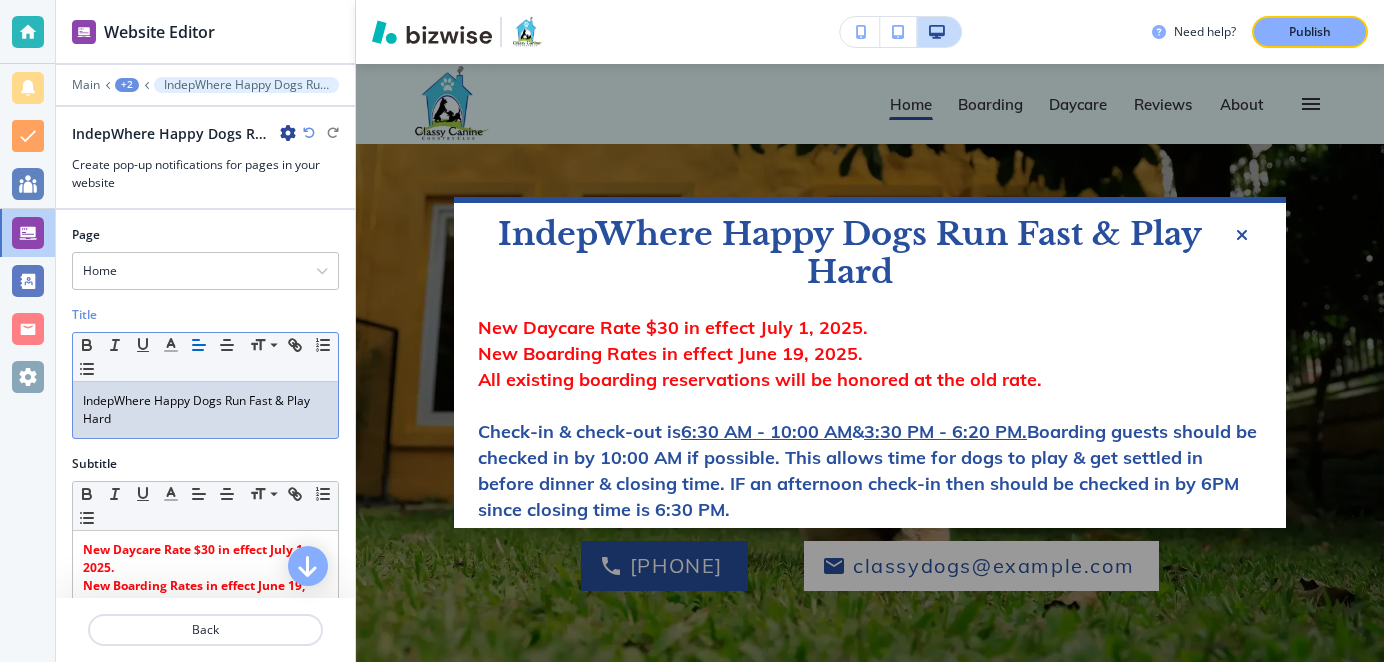 click on "IndepWhere Happy Dogs Run Fast & Play Hard" at bounding box center (205, 410) 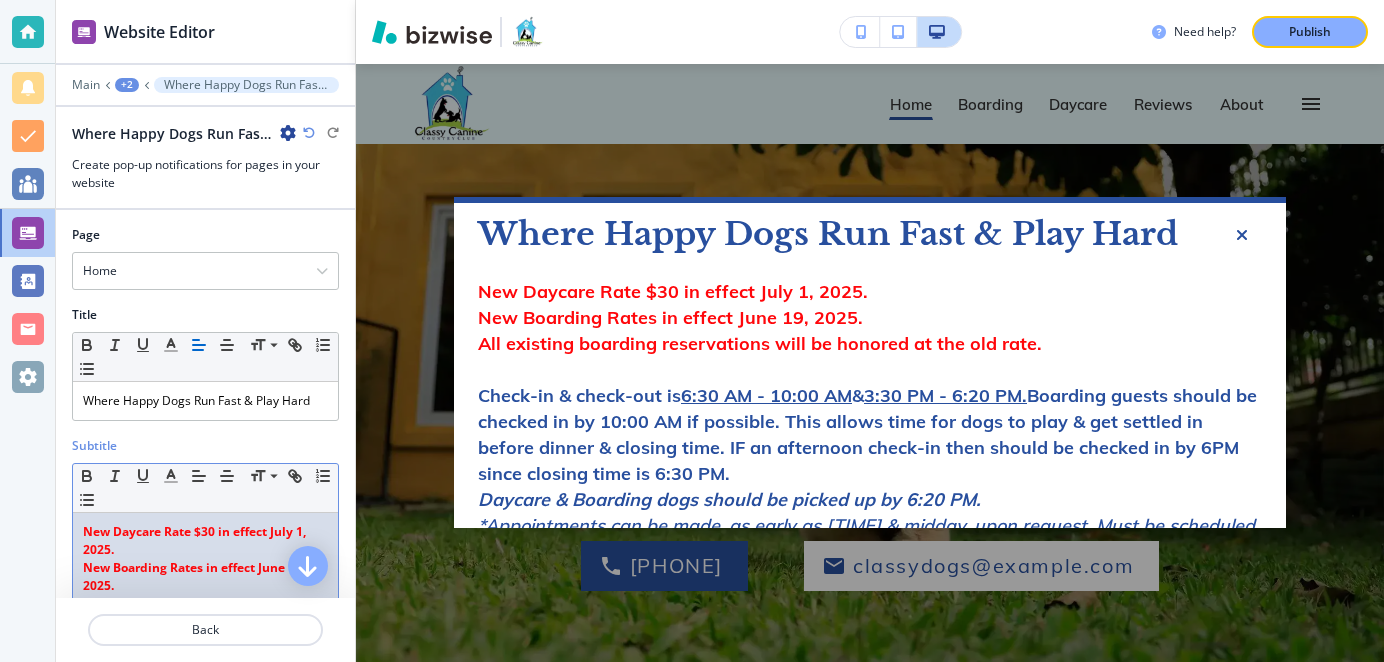 click on "New Daycare Rate $30 in effect July 1, 2025." at bounding box center [196, 540] 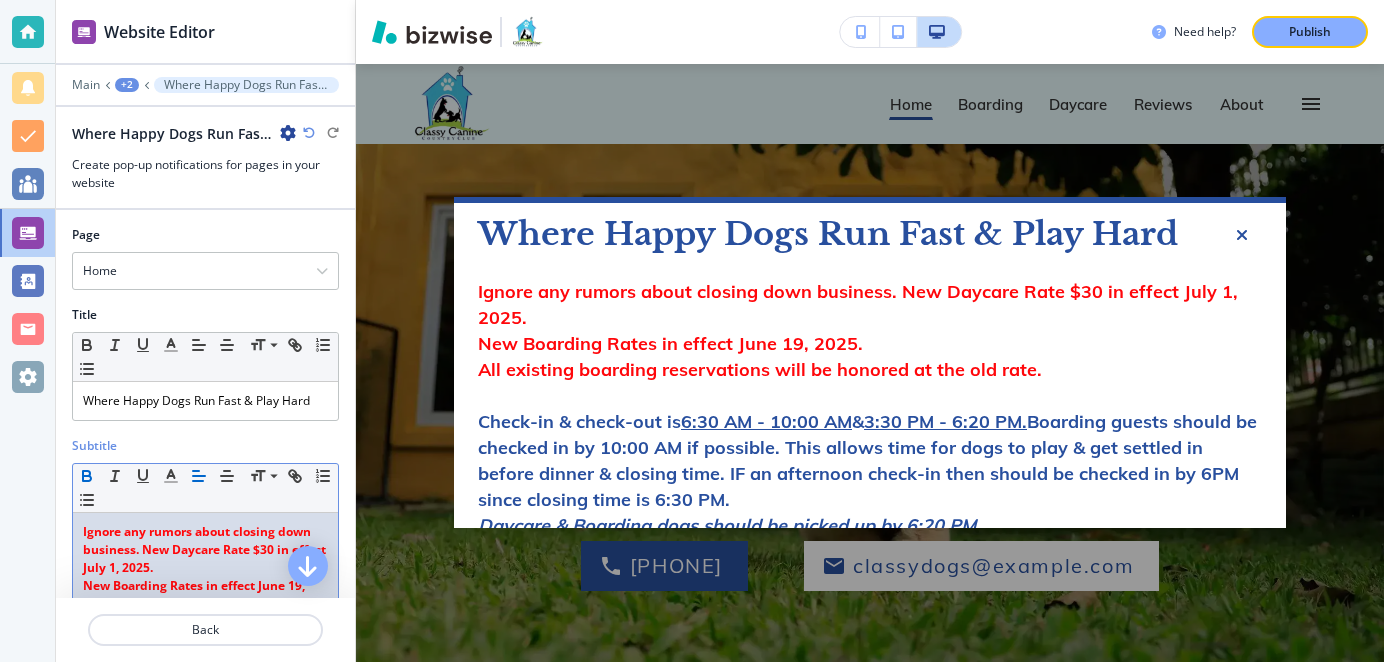 click on "Ignore any rumors about closing down business. New Daycare Rate $30 in effect July 1, 2025." at bounding box center (206, 549) 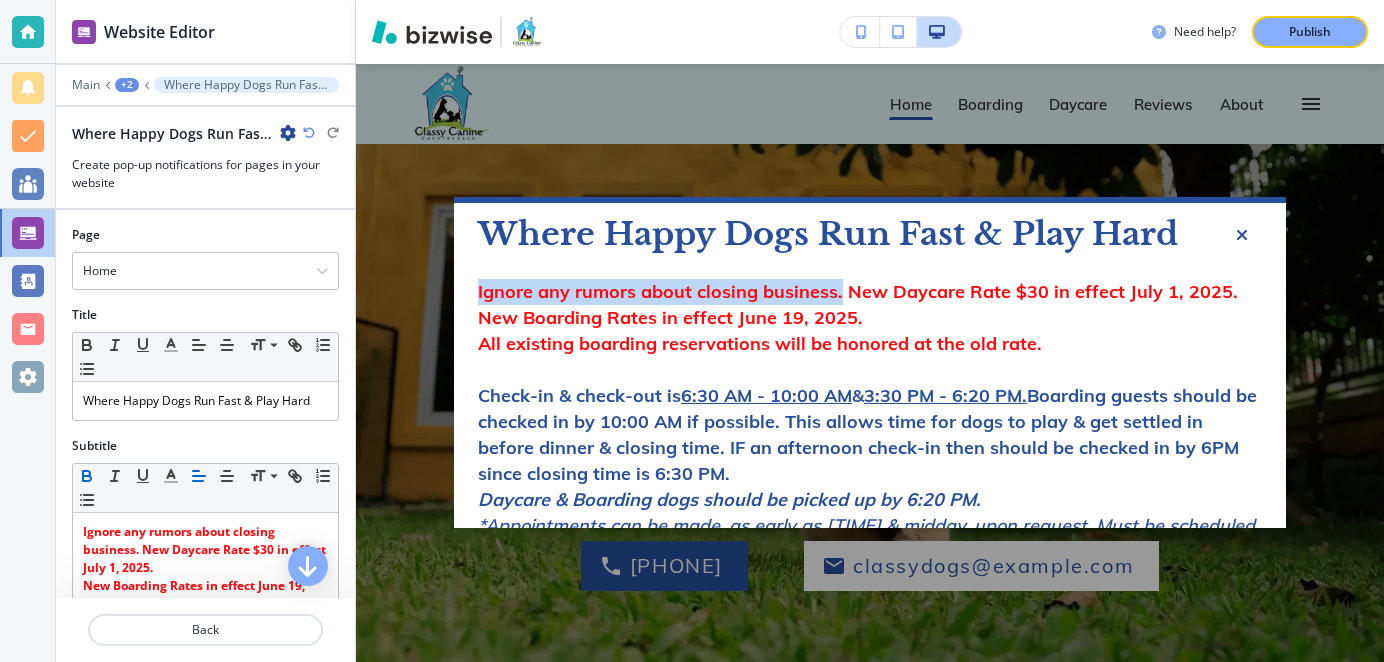 drag, startPoint x: 477, startPoint y: 290, endPoint x: 837, endPoint y: 299, distance: 360.1125 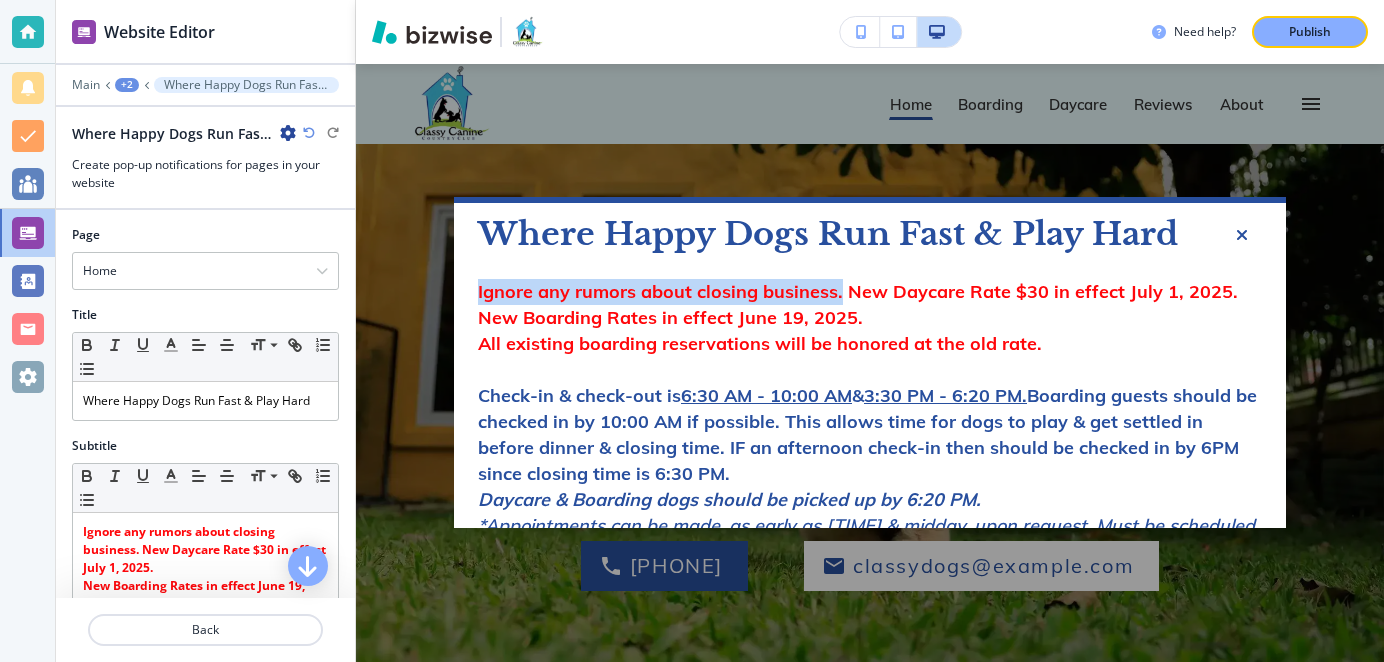 click on "Ignore any rumors about closing business. New Daycare Rate $30 in effect July 1, 2025." at bounding box center (858, 291) 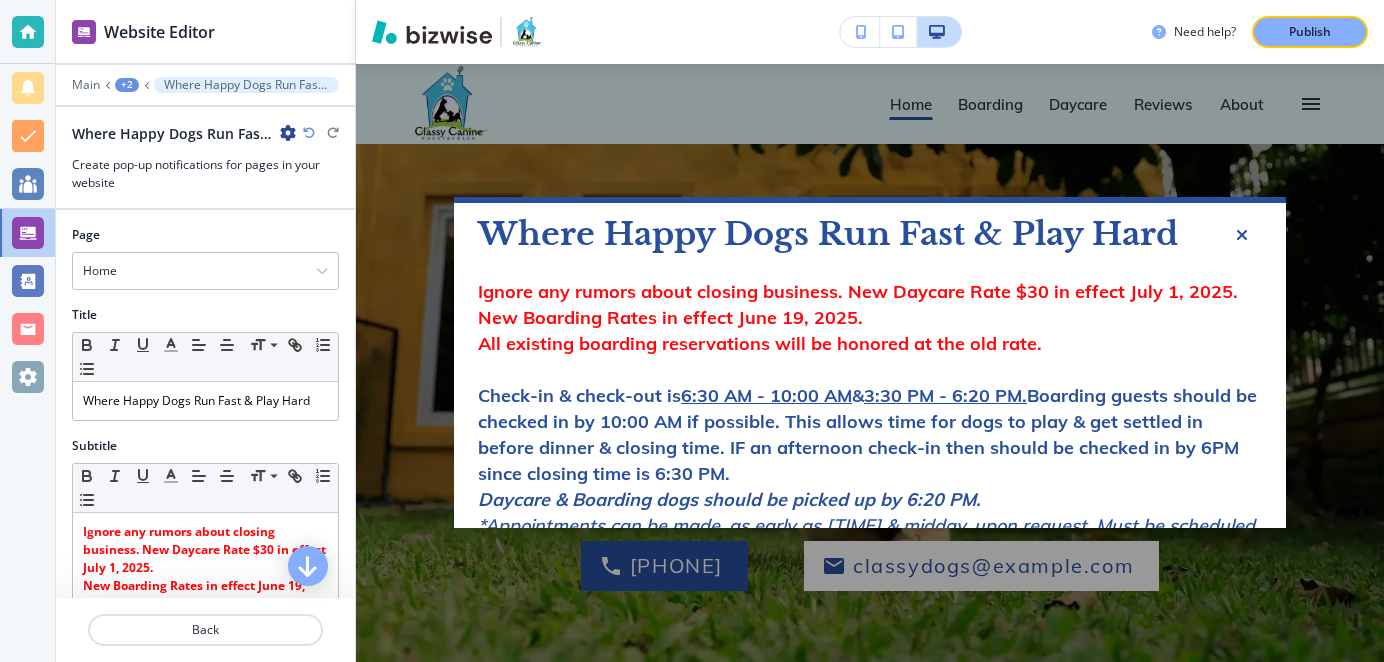click on "Ignore any rumors about closing business. New Daycare Rate $30 in effect July 1, 2025." at bounding box center [858, 291] 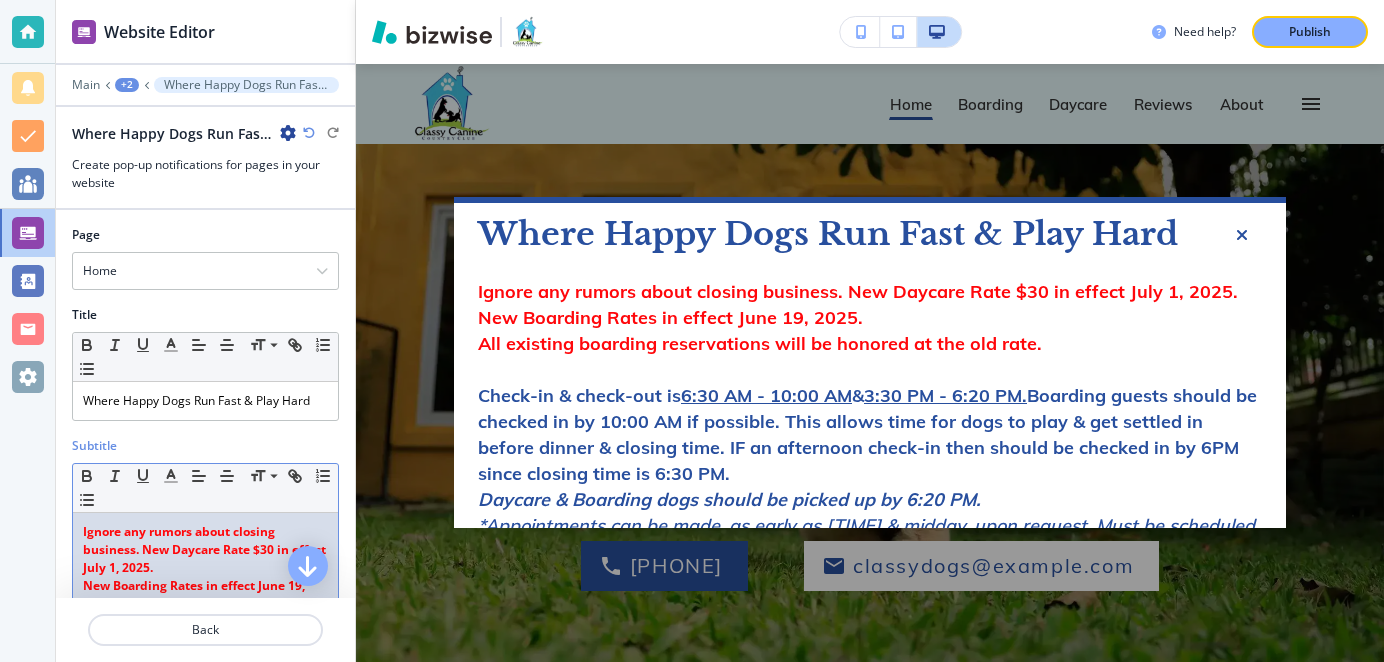 click on "Ignore any rumors about closing business. New Daycare Rate $30 in effect July 1, 2025." at bounding box center [206, 549] 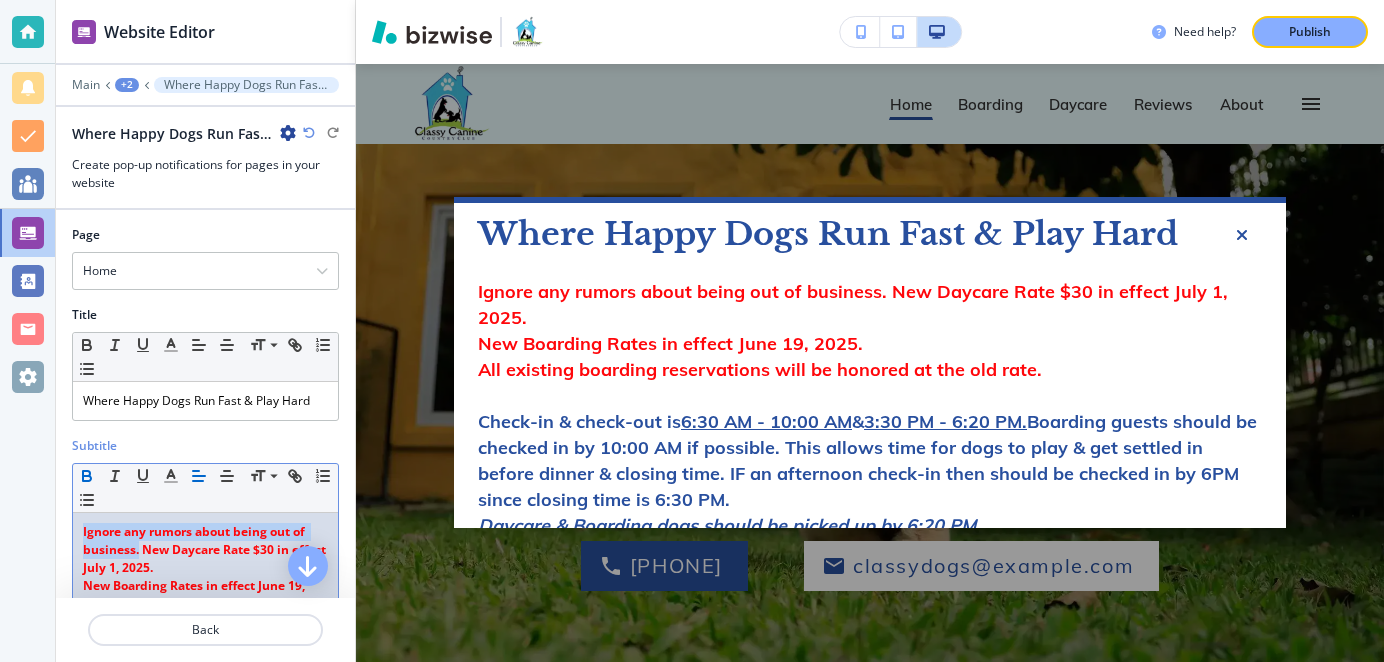 drag, startPoint x: 139, startPoint y: 546, endPoint x: 74, endPoint y: 532, distance: 66.4906 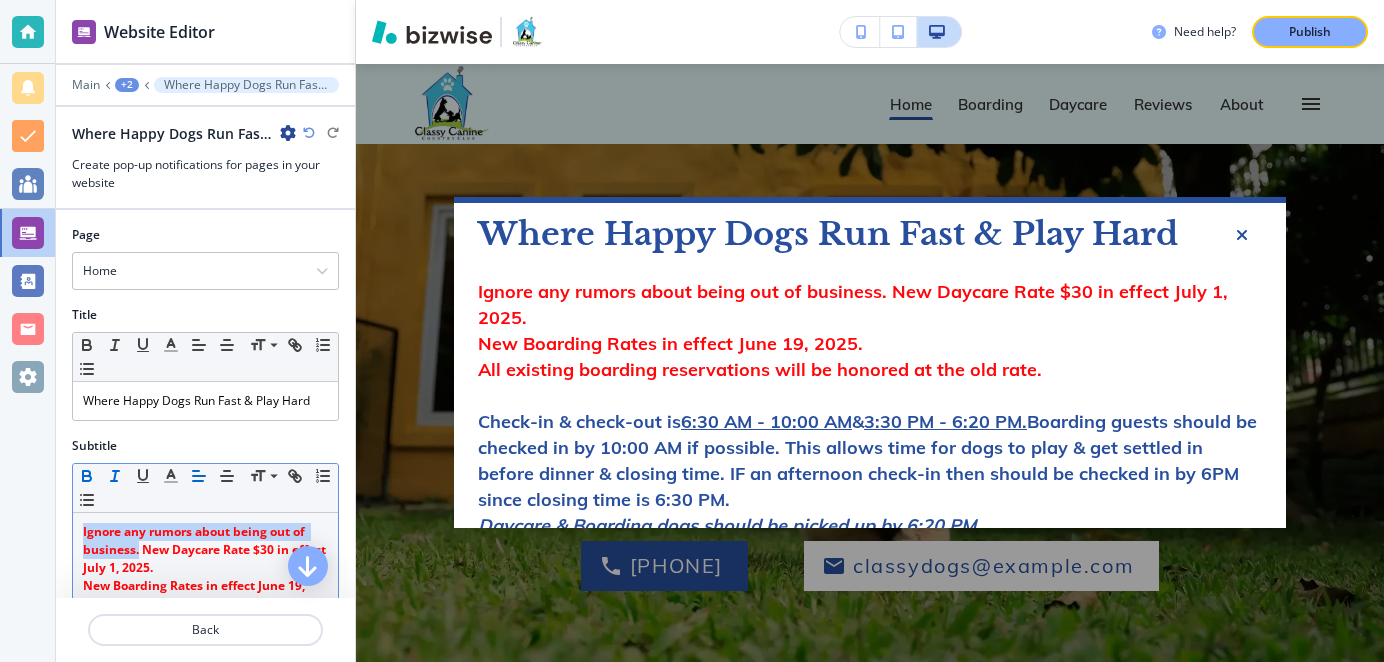 click at bounding box center [115, 476] 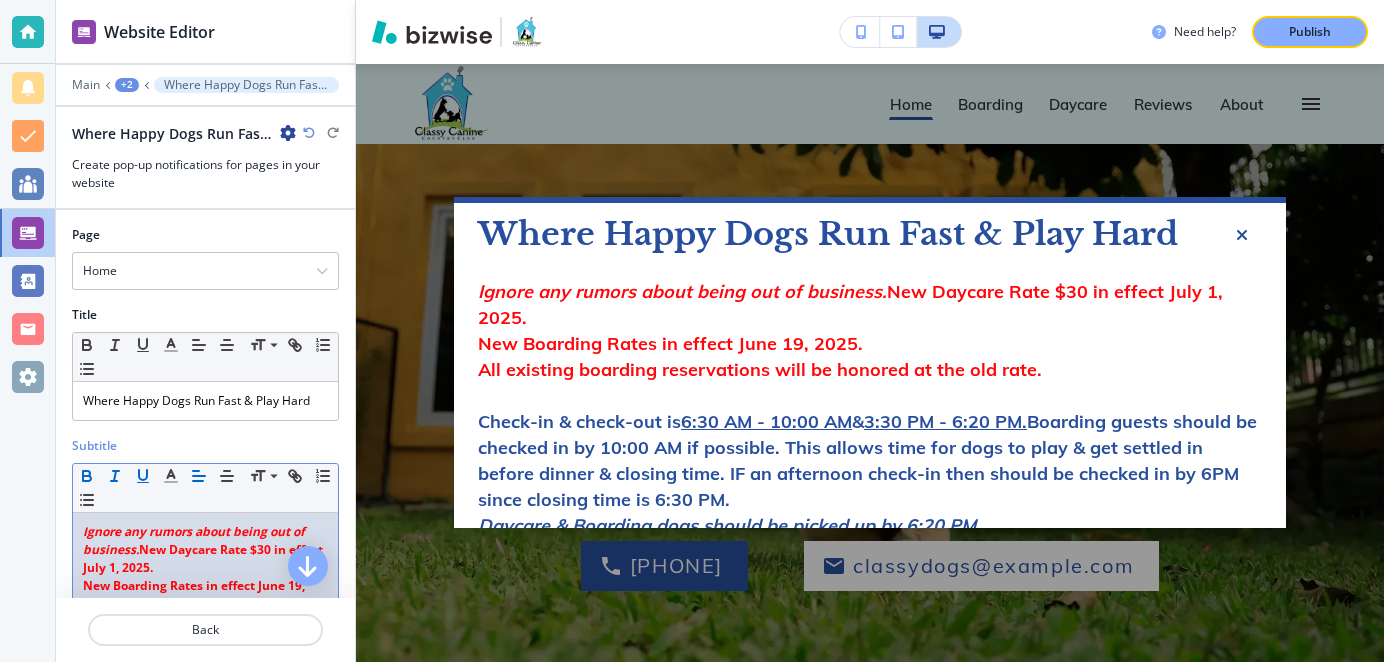 click at bounding box center (143, 476) 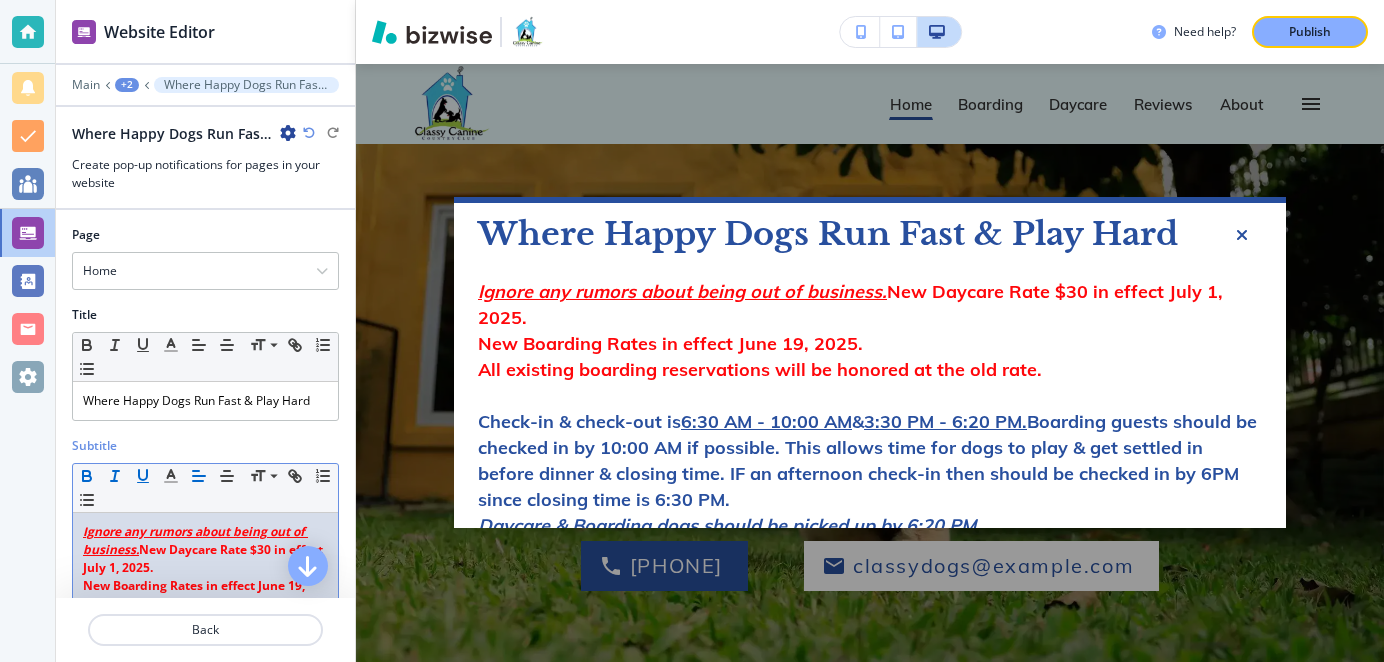 click on "Ignore any rumors about being out of business.  New Daycare Rate $30 in effect July 1, 2025." at bounding box center [204, 549] 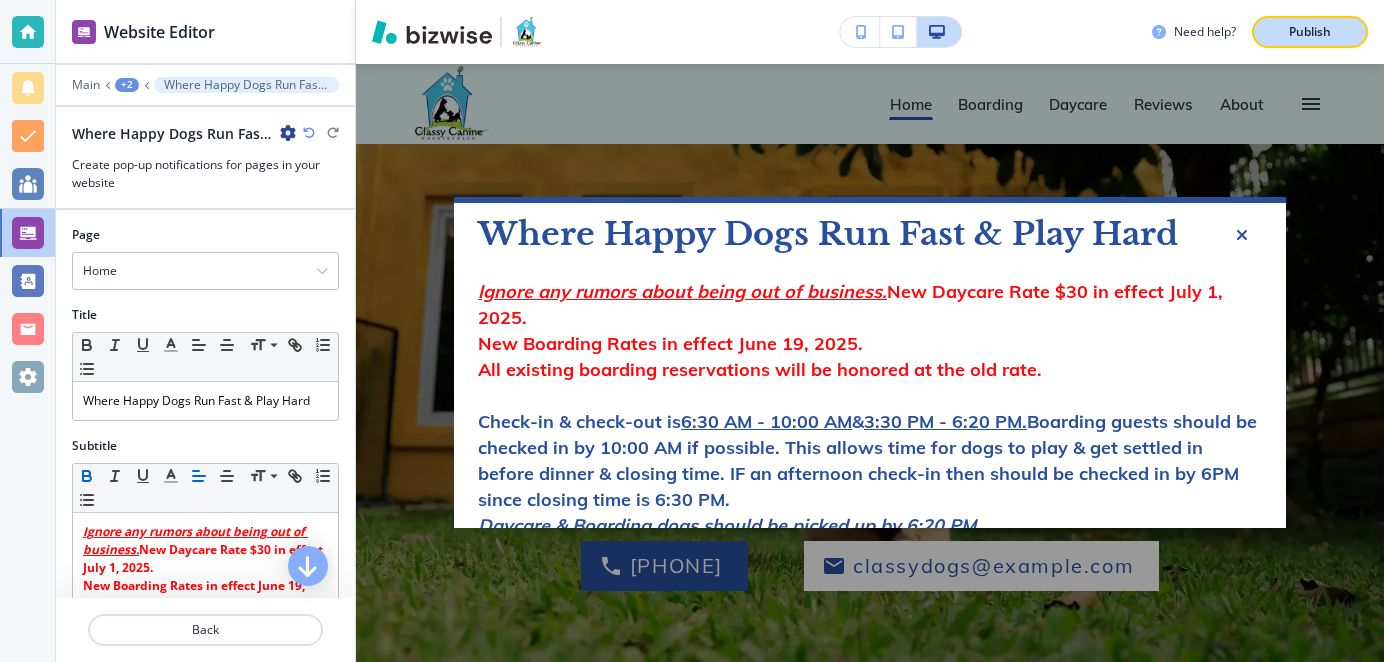 click on "Publish" at bounding box center (1310, 32) 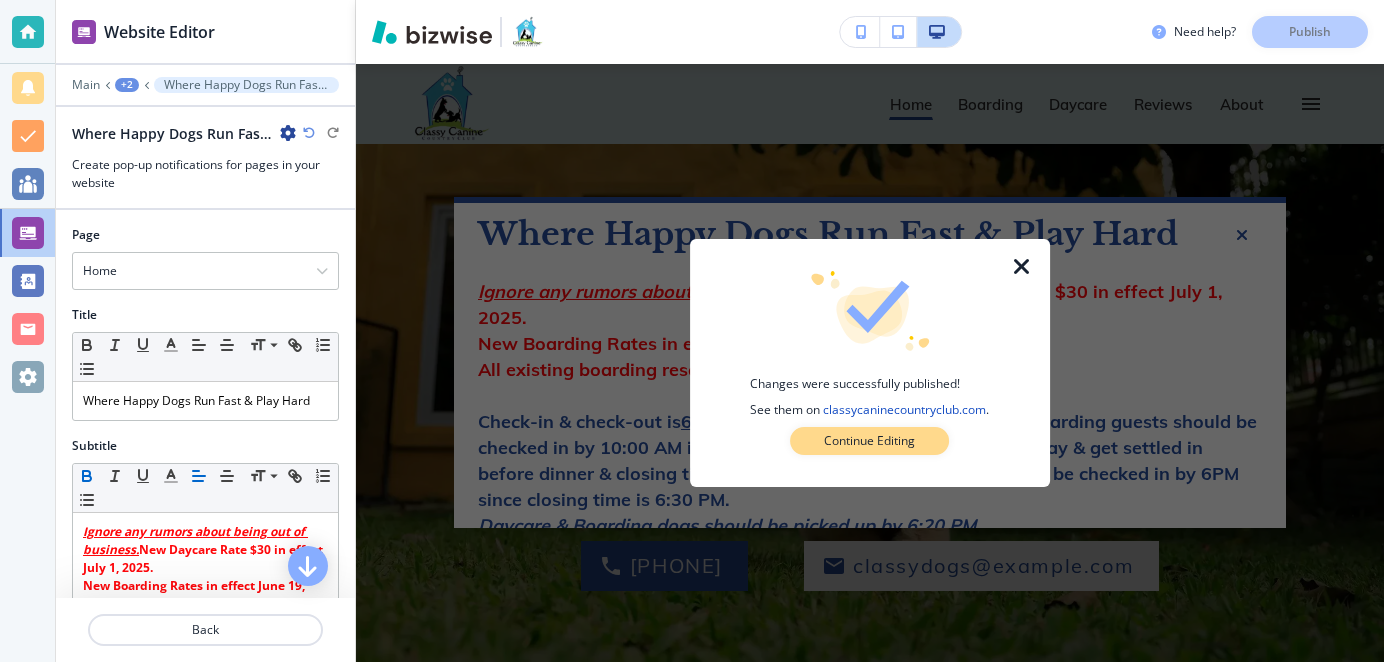 click on "Continue Editing" at bounding box center (869, 441) 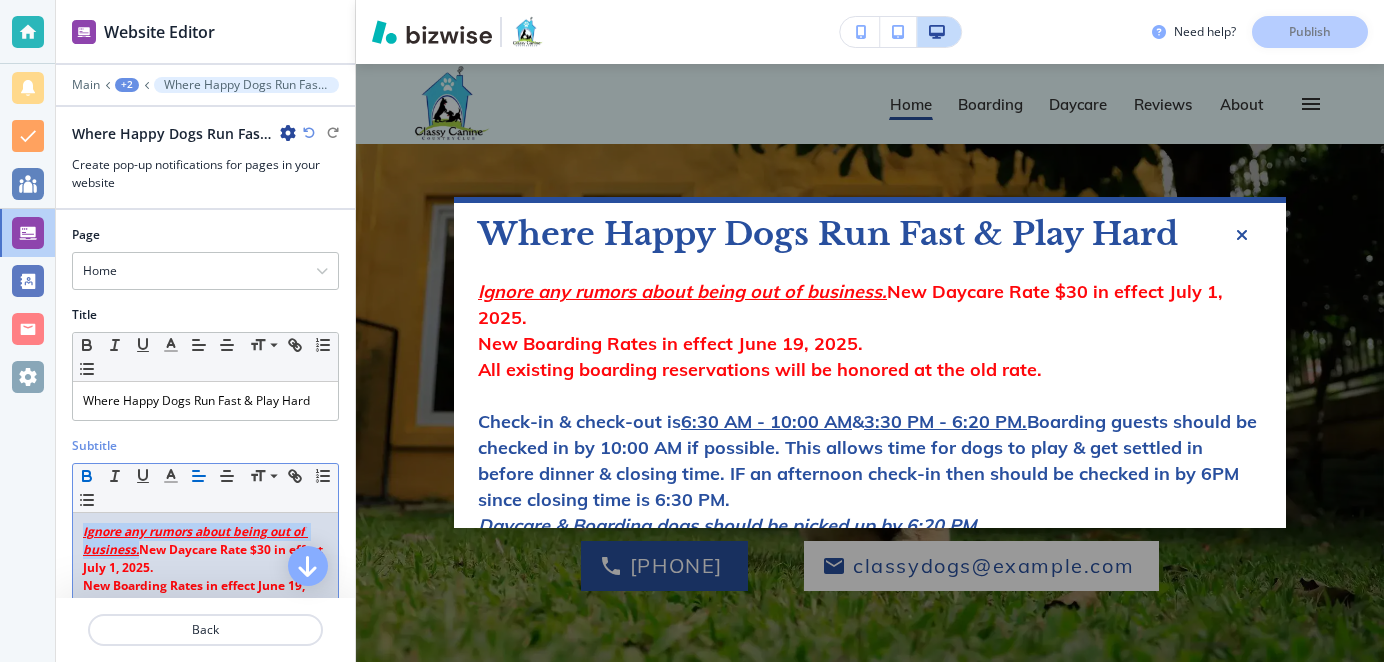 drag, startPoint x: 78, startPoint y: 529, endPoint x: 139, endPoint y: 552, distance: 65.192024 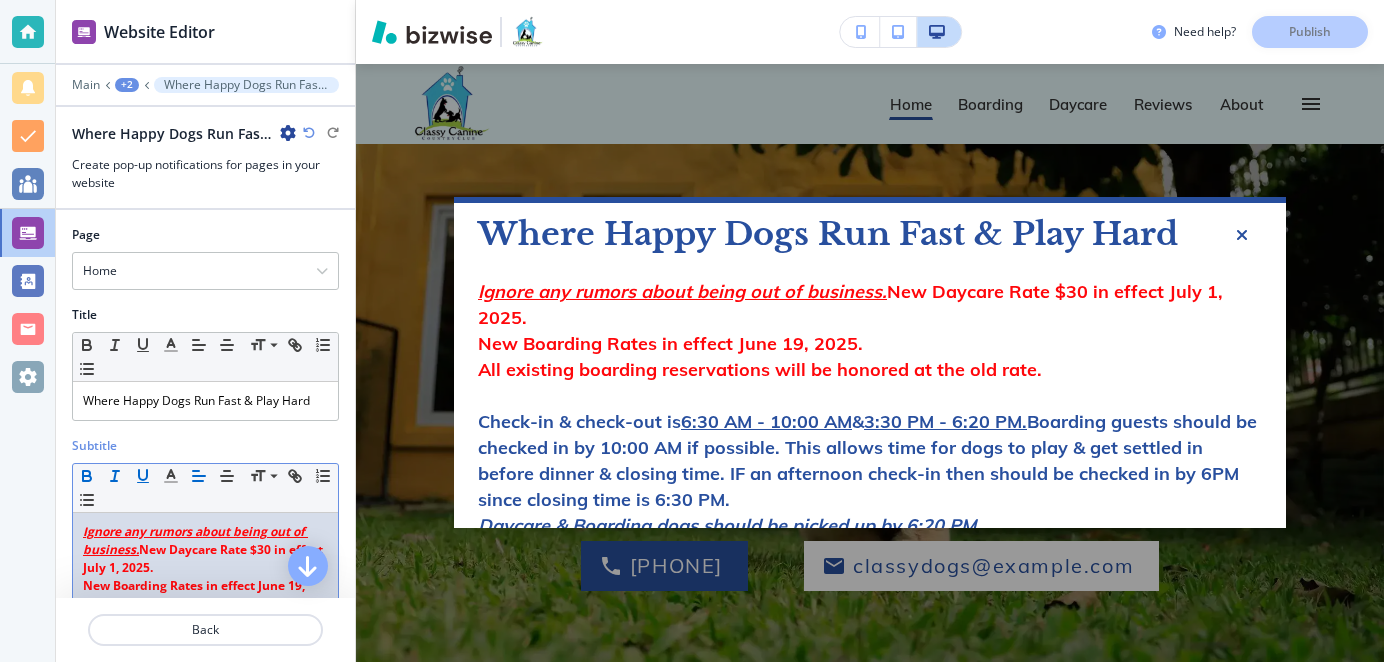 click on "Ignore any rumors about being out of business.  New Daycare Rate $30 in effect July 1, 2025." at bounding box center (204, 549) 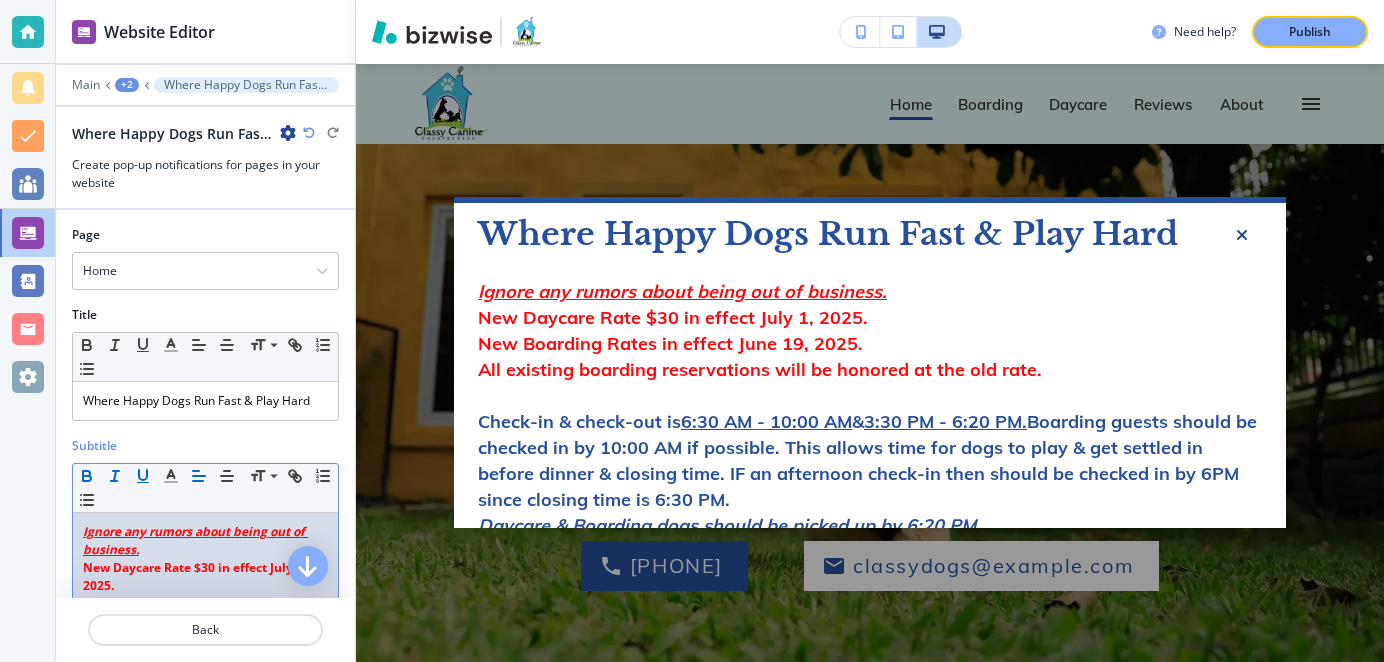 click on "Ignore any rumors about being out of business." at bounding box center (195, 540) 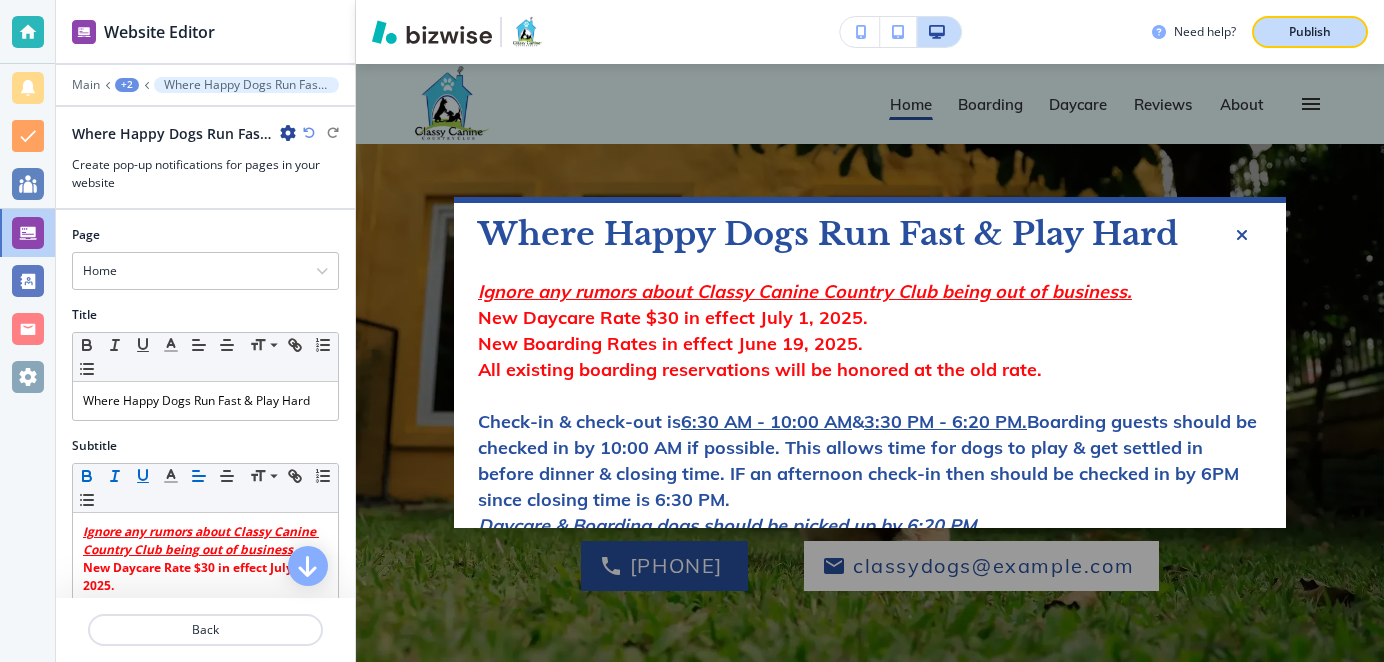 click on "Publish" at bounding box center (1310, 32) 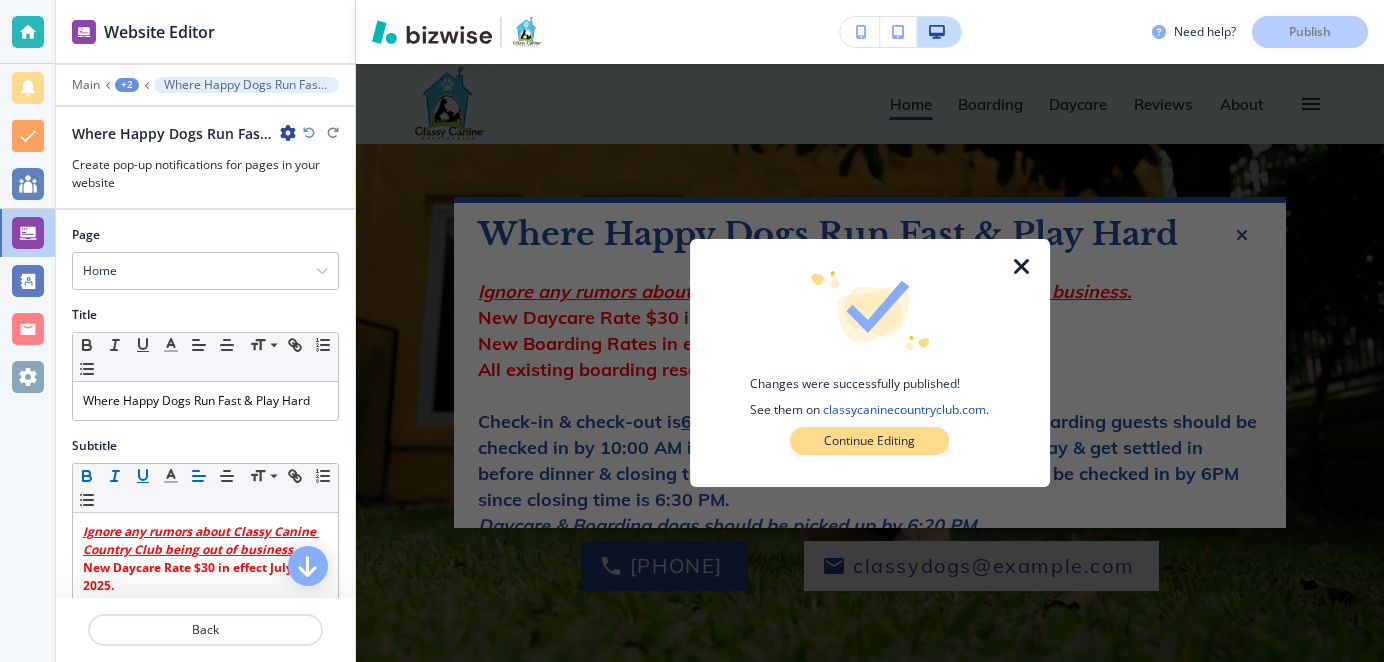 click on "Continue Editing" at bounding box center (869, 441) 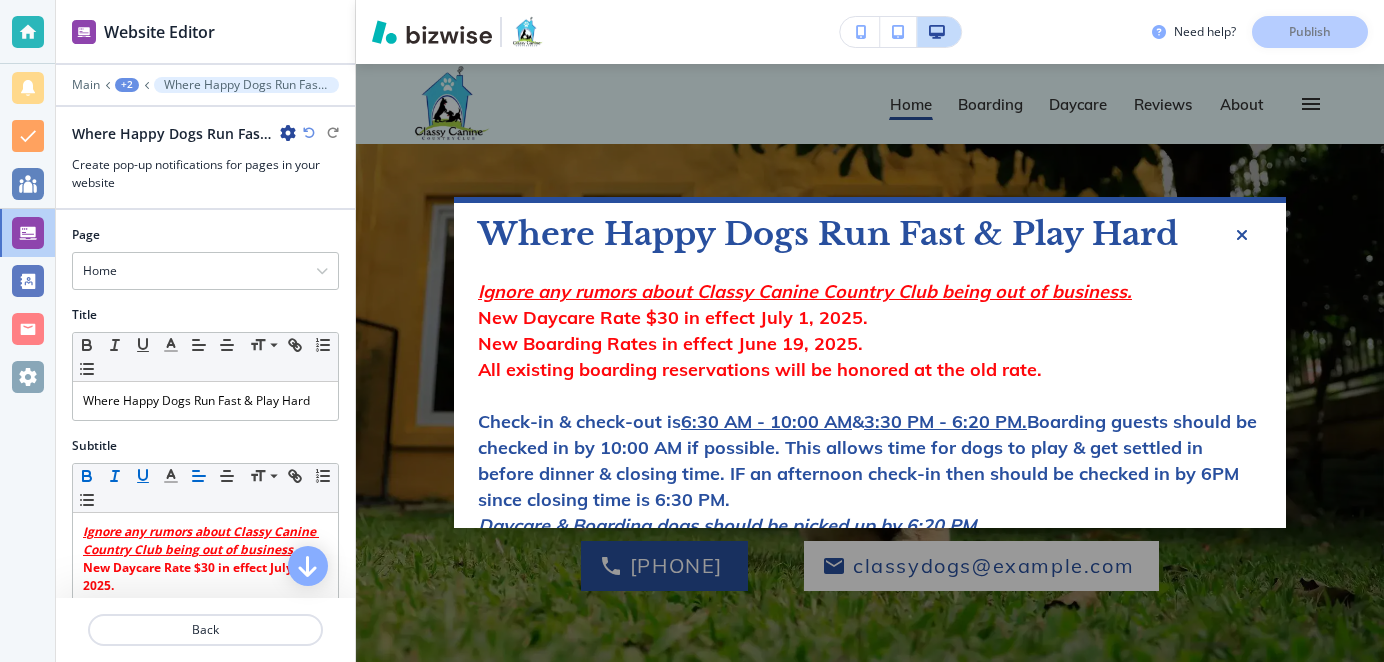 click on "Ignore any rumors about Classy Canine Country Club being out of business." at bounding box center (805, 291) 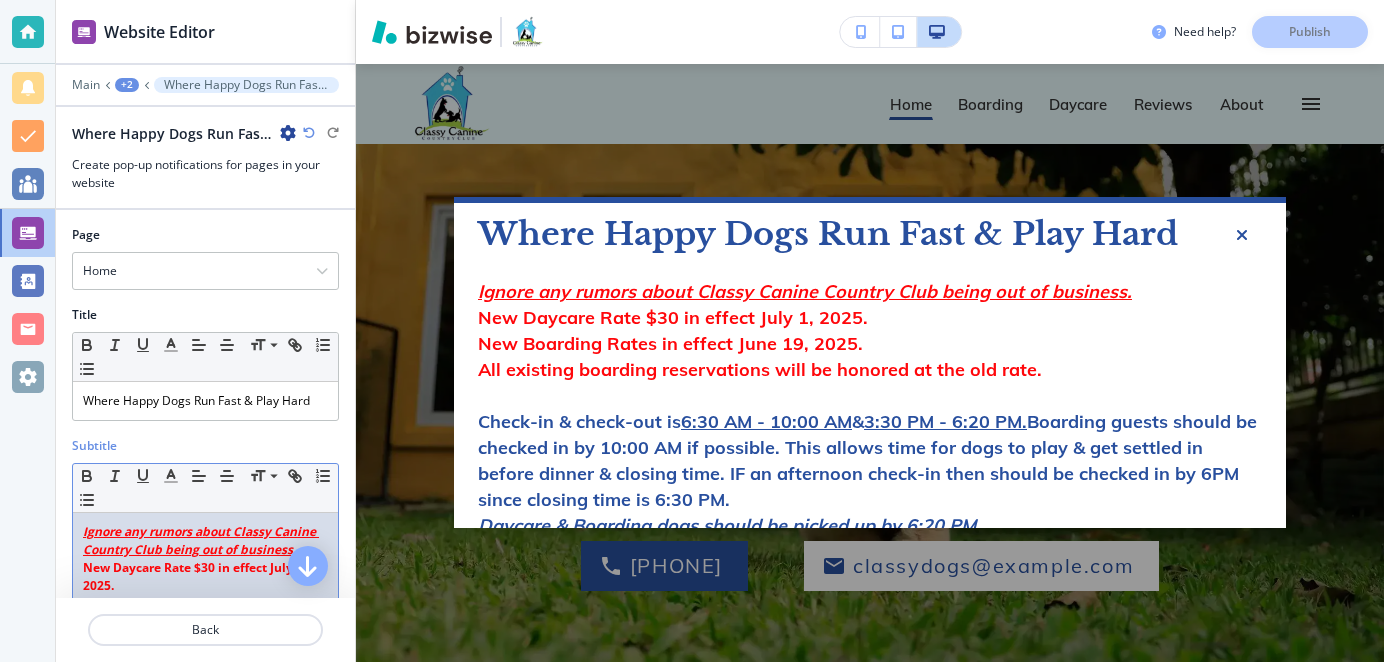click on "Ignore any rumors about Classy Canine Country Club being out of business." at bounding box center (201, 540) 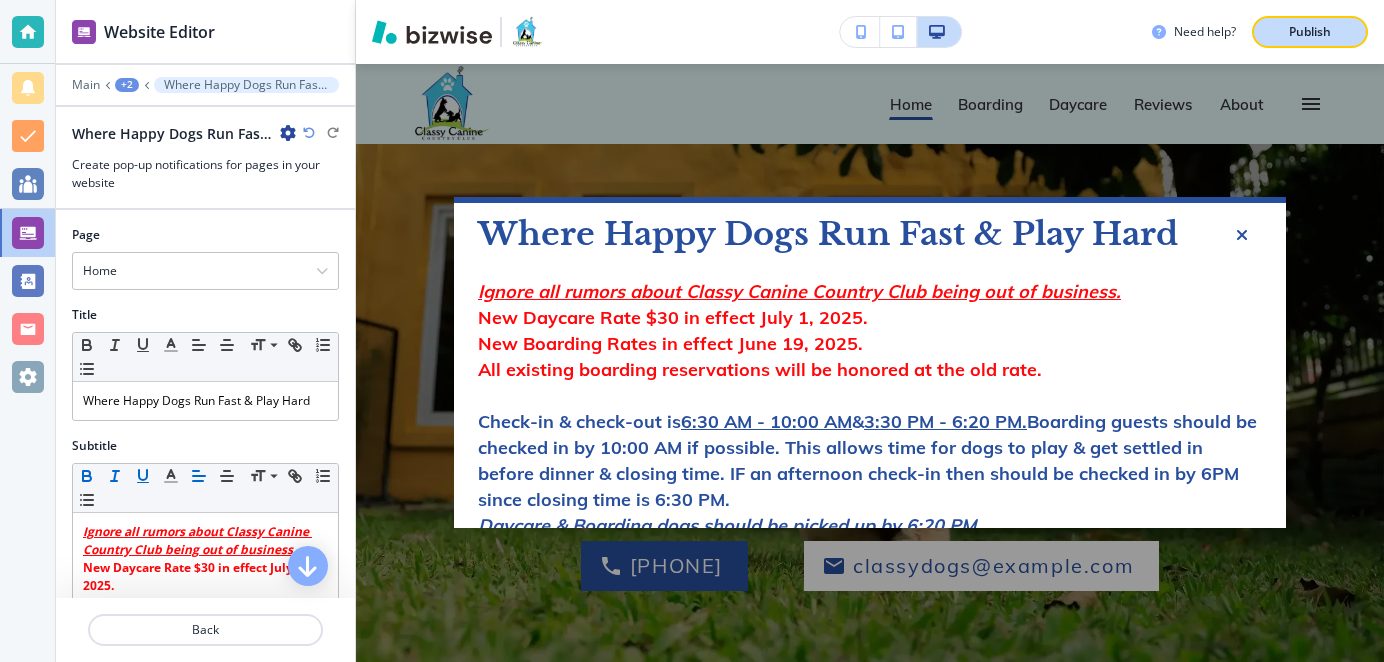 click on "Publish" at bounding box center (1310, 32) 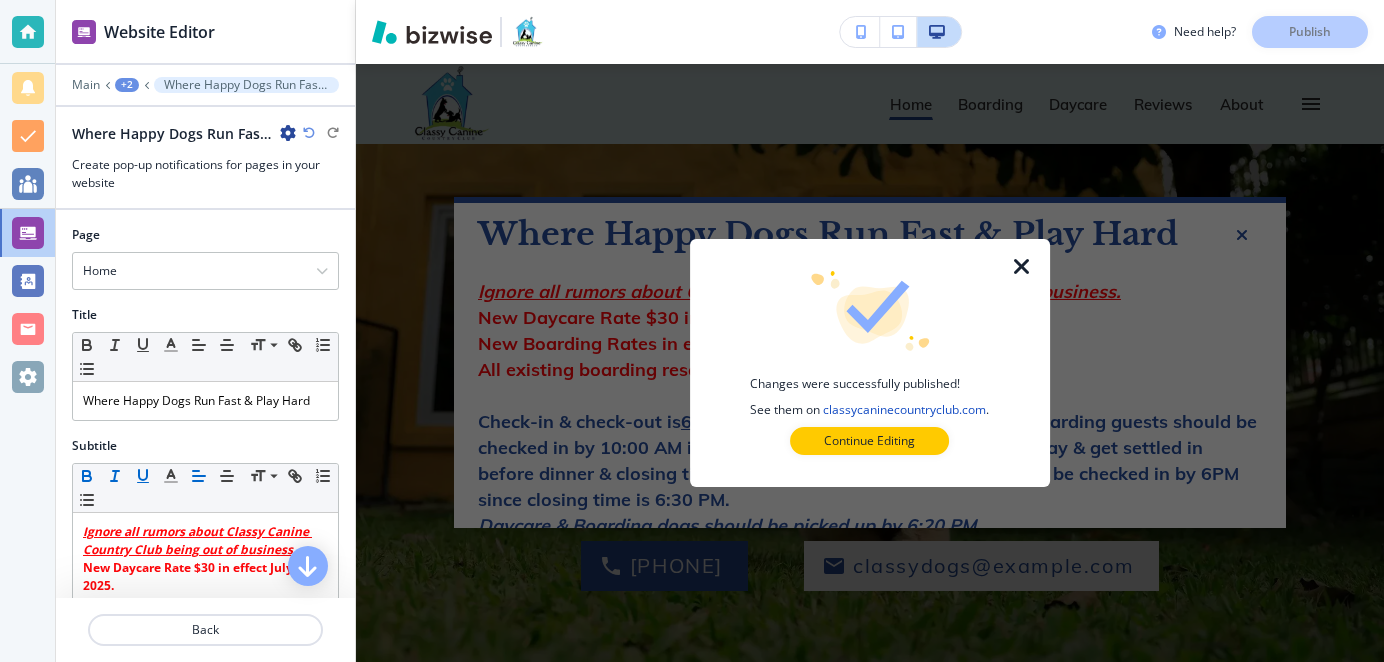 click at bounding box center (1022, 267) 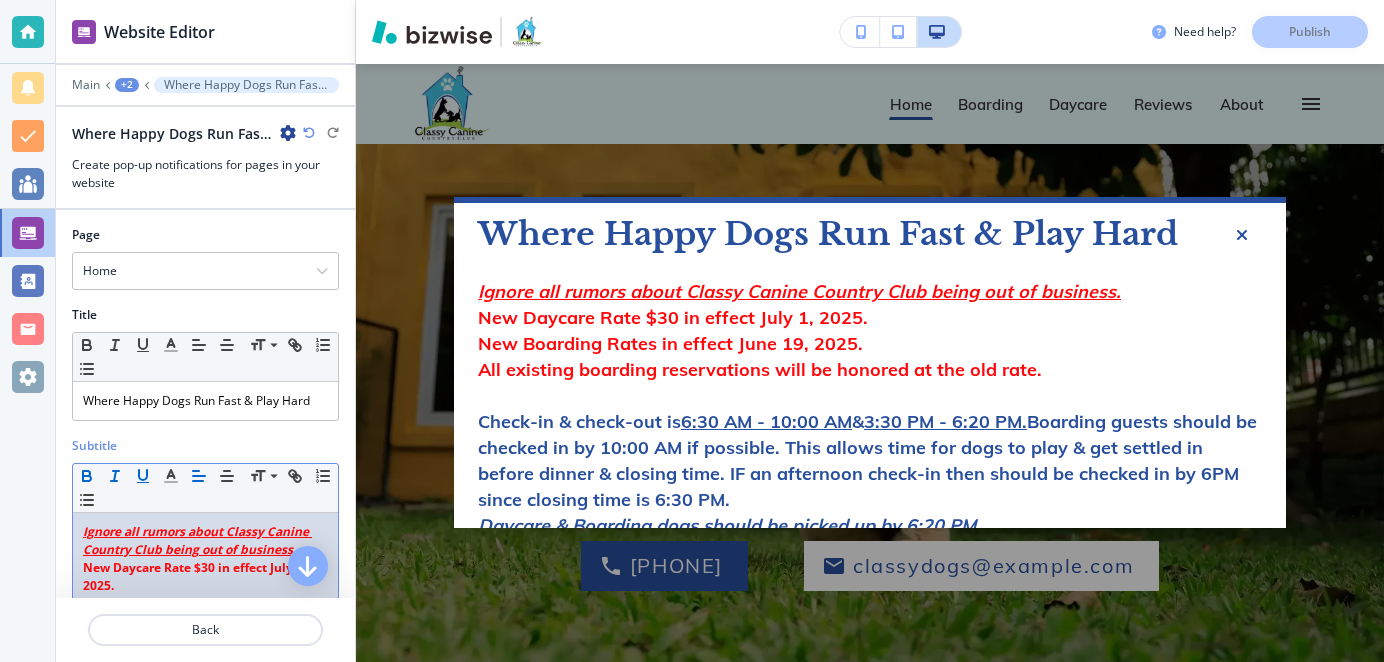 click on "Ignore all rumors about Classy Canine Country Club being out of business." at bounding box center (197, 540) 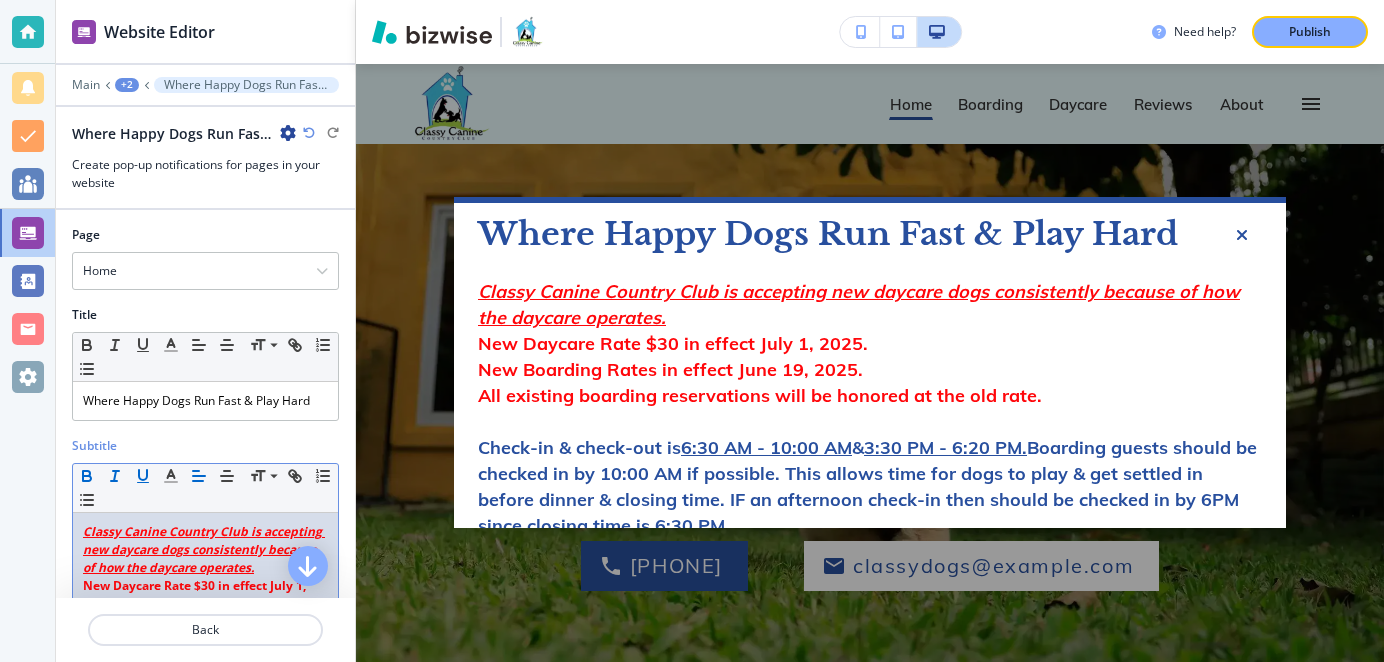 click on "Classy Canine Country Club is accepting new daycare dogs consistently because of how the daycare operates." at bounding box center [205, 550] 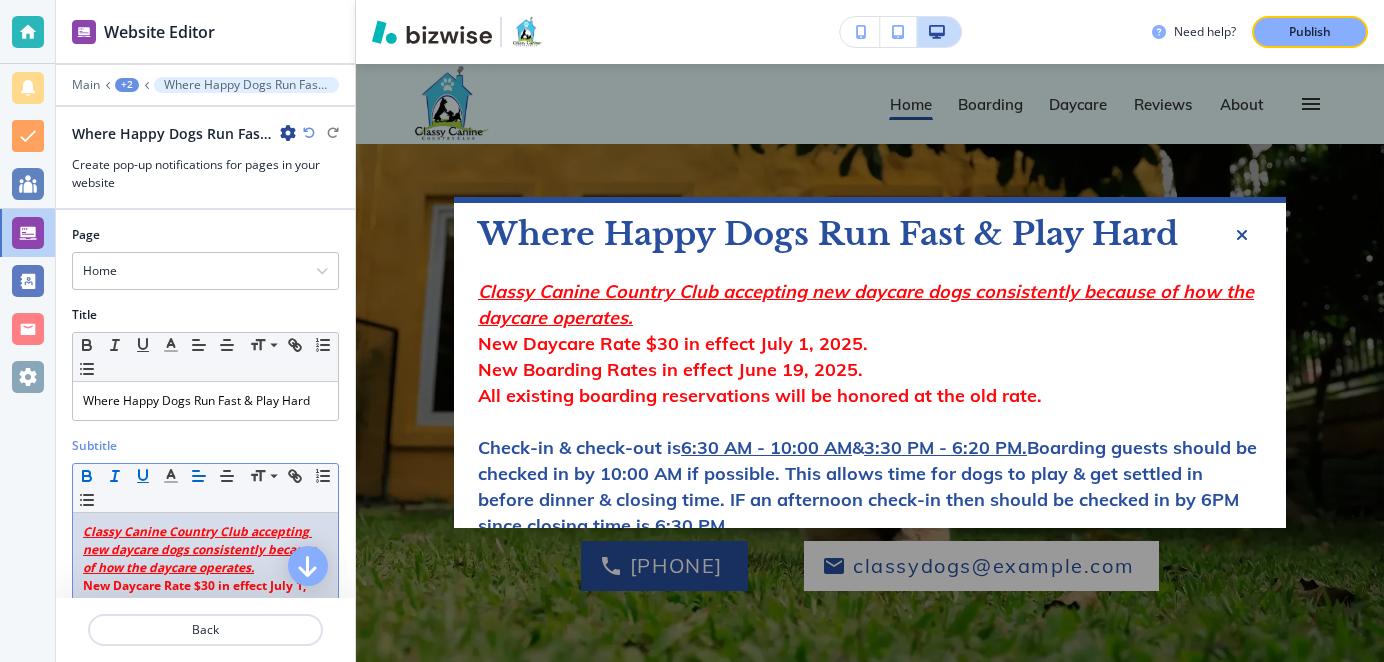 click on "Classy Canine Country Club accepting new daycare dogs consistently because of how the daycare operates." at bounding box center (201, 549) 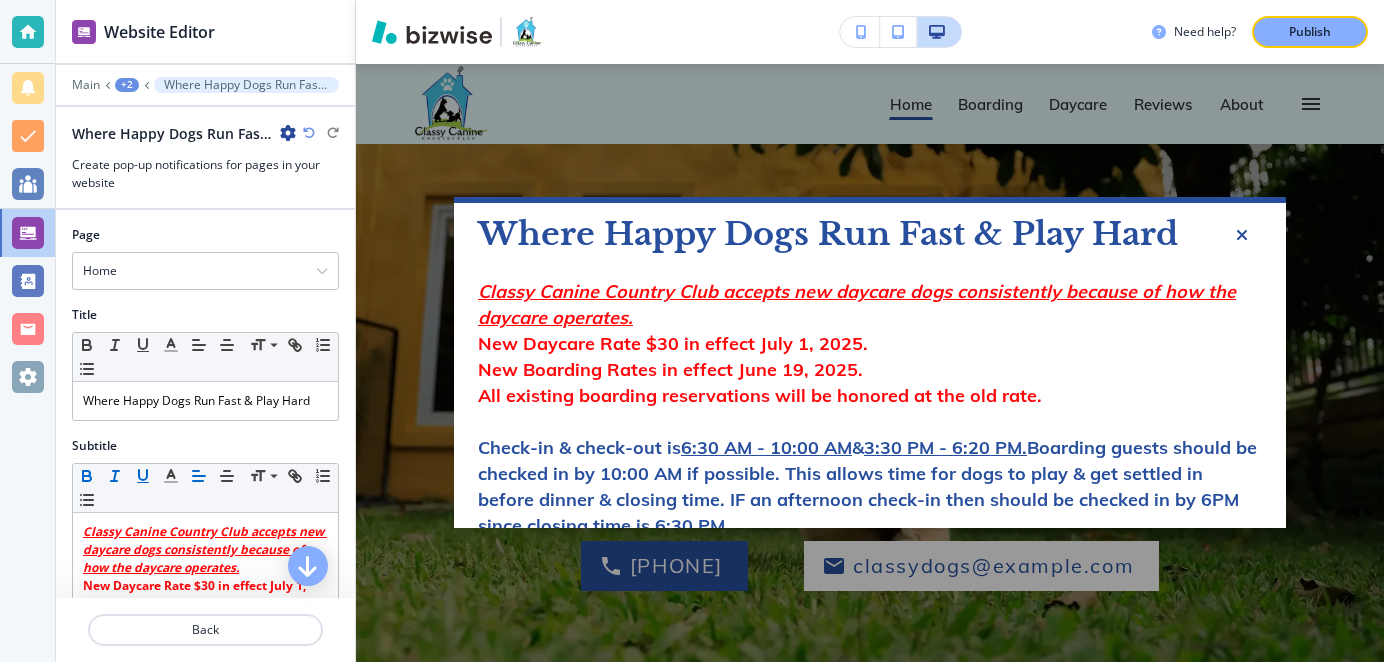 click on "Classy Canine Country Club accepts new daycare dogs consistently because of how the daycare operates." at bounding box center (870, 305) 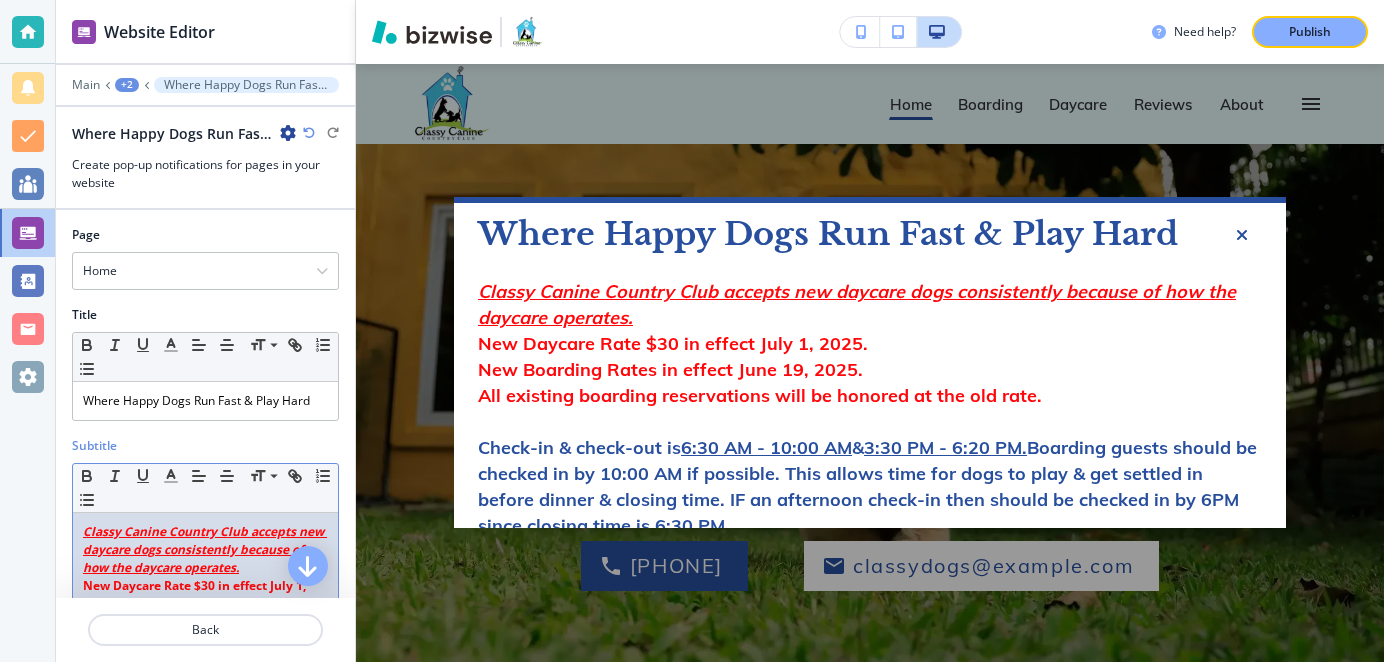 click on "Classy Canine Country Club accepts new daycare dogs consistently because of how the daycare operates." at bounding box center (205, 550) 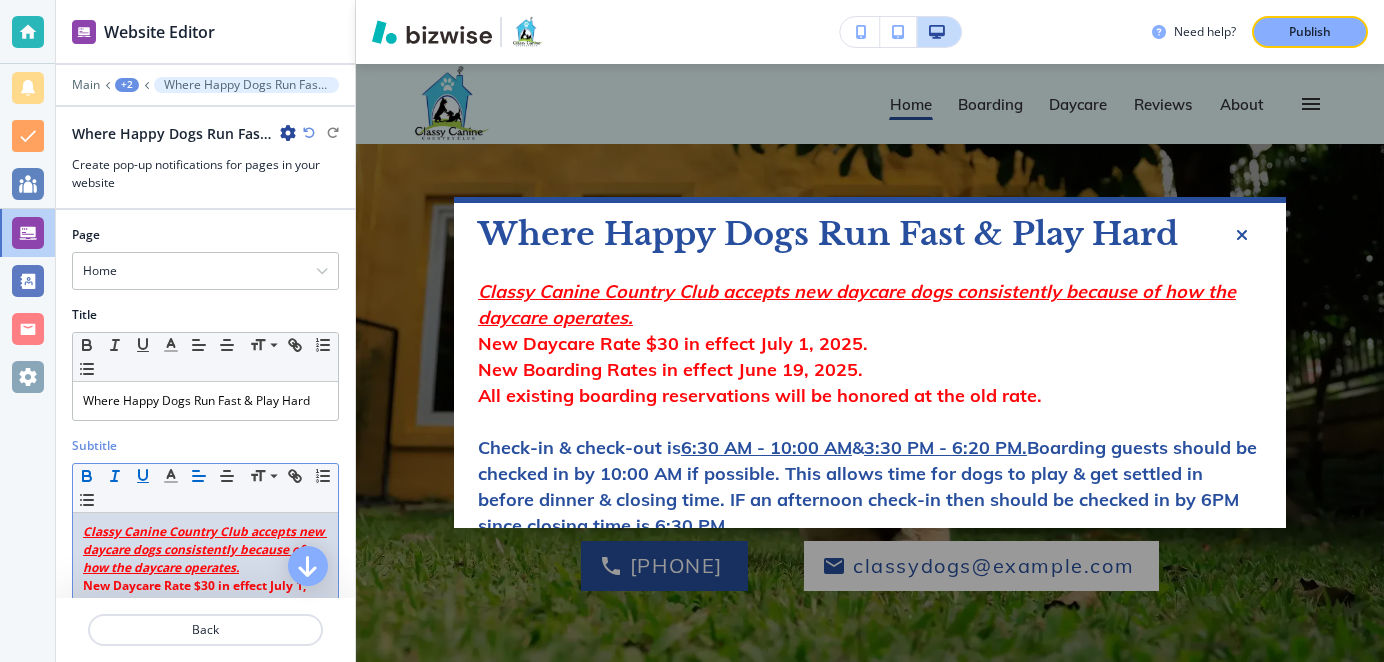 click on "New Daycare Rate $30 in effect July 1, 2025." at bounding box center (205, 549) 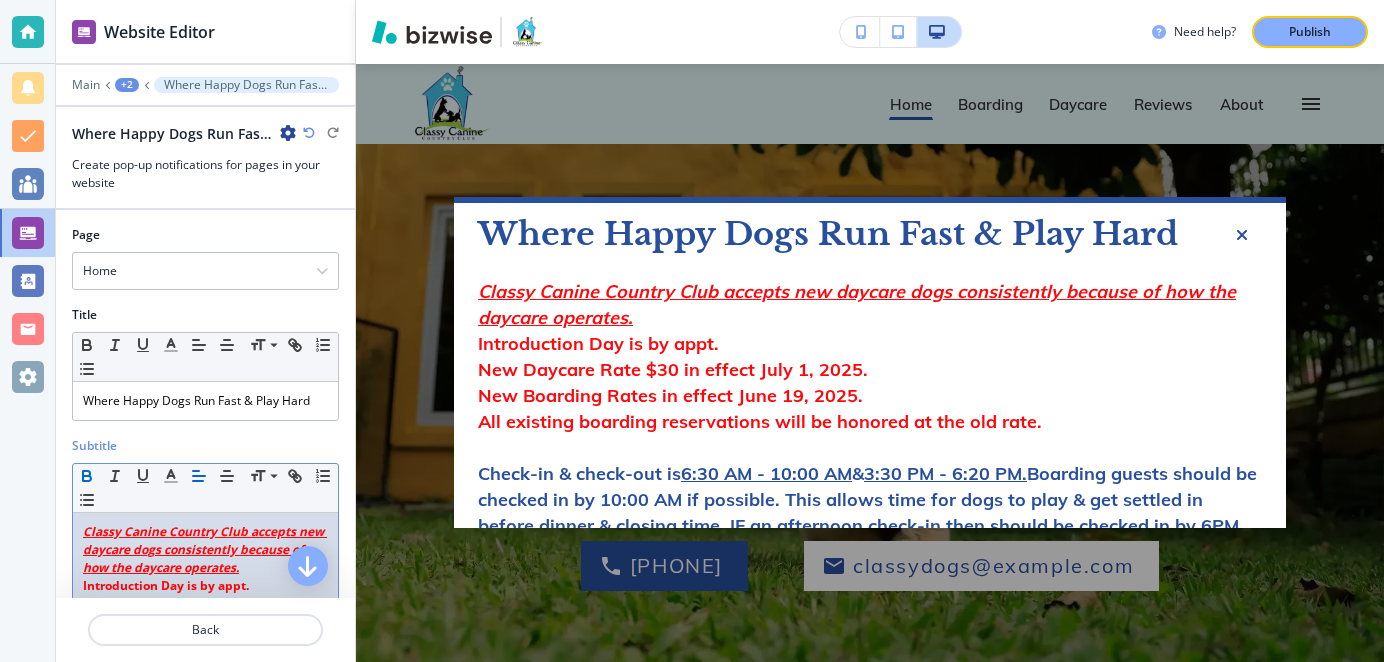 click on "Classy Canine Country Club accepts new daycare dogs consistently because of how the daycare operates." at bounding box center (205, 549) 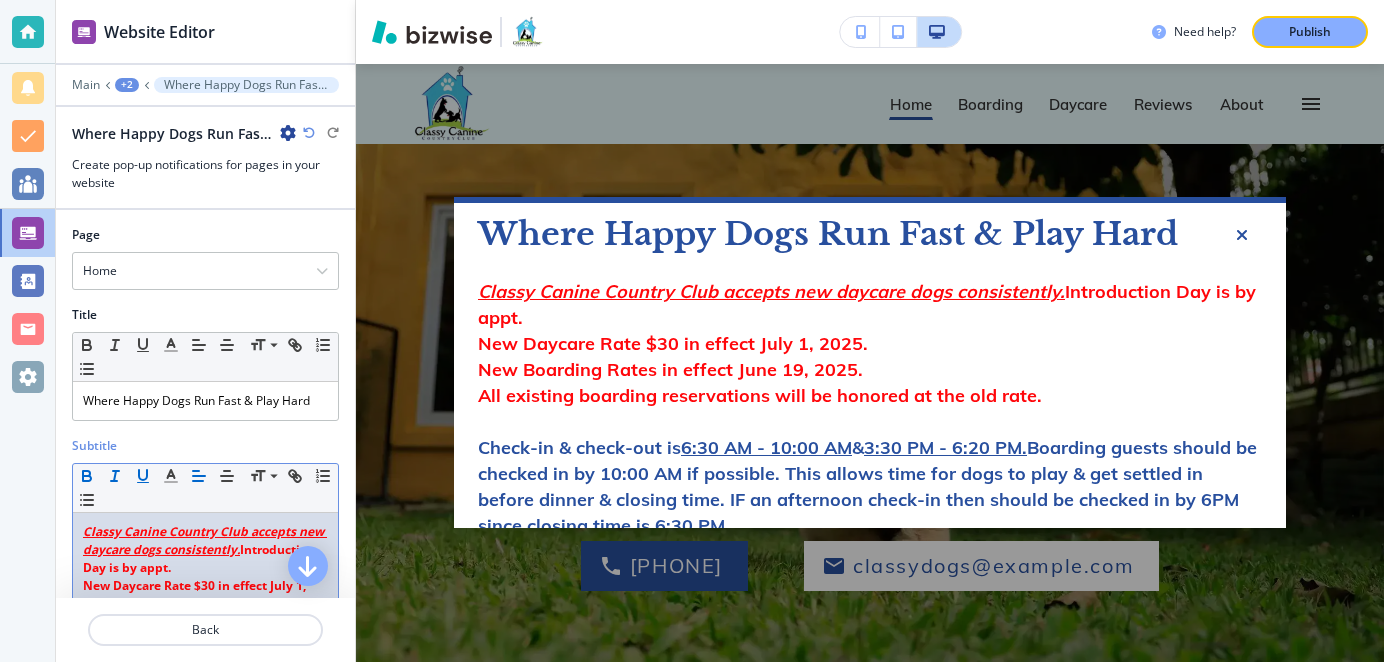 click on "Classy Canine Country Club accepts new daycare dogs consistently.  Introduction Day is by appt." at bounding box center (205, 550) 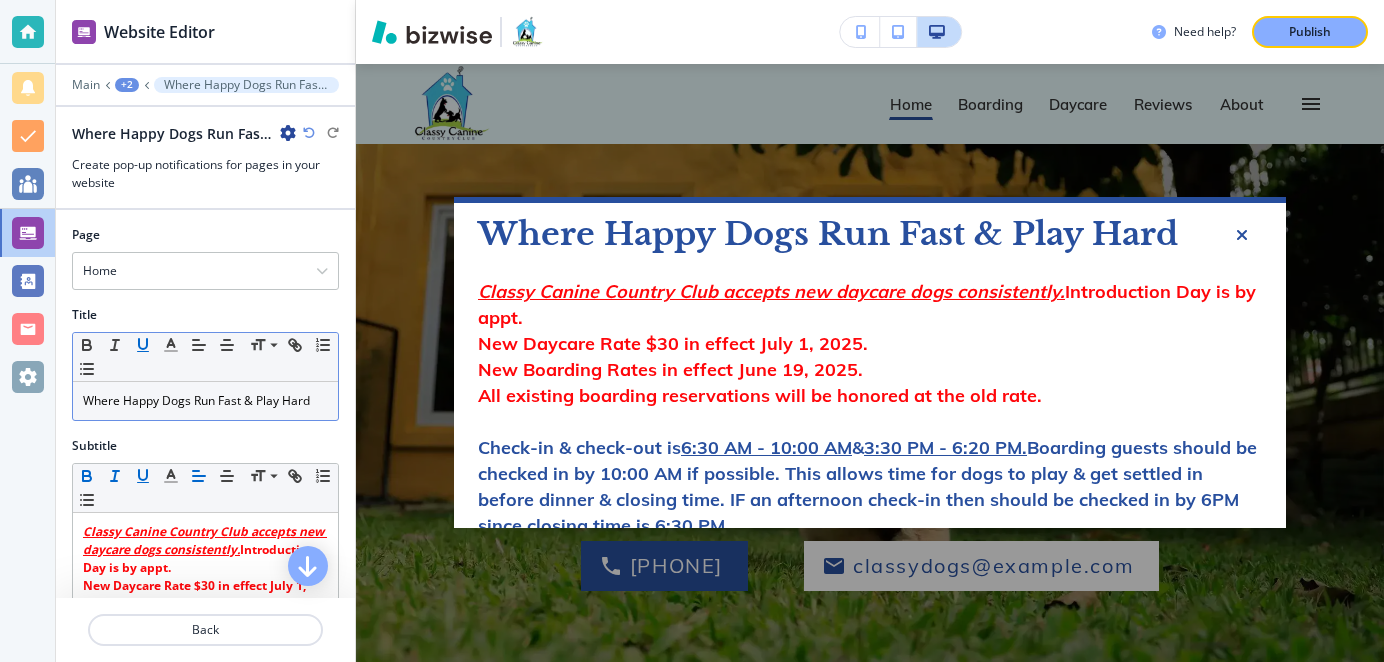 click at bounding box center (143, 344) 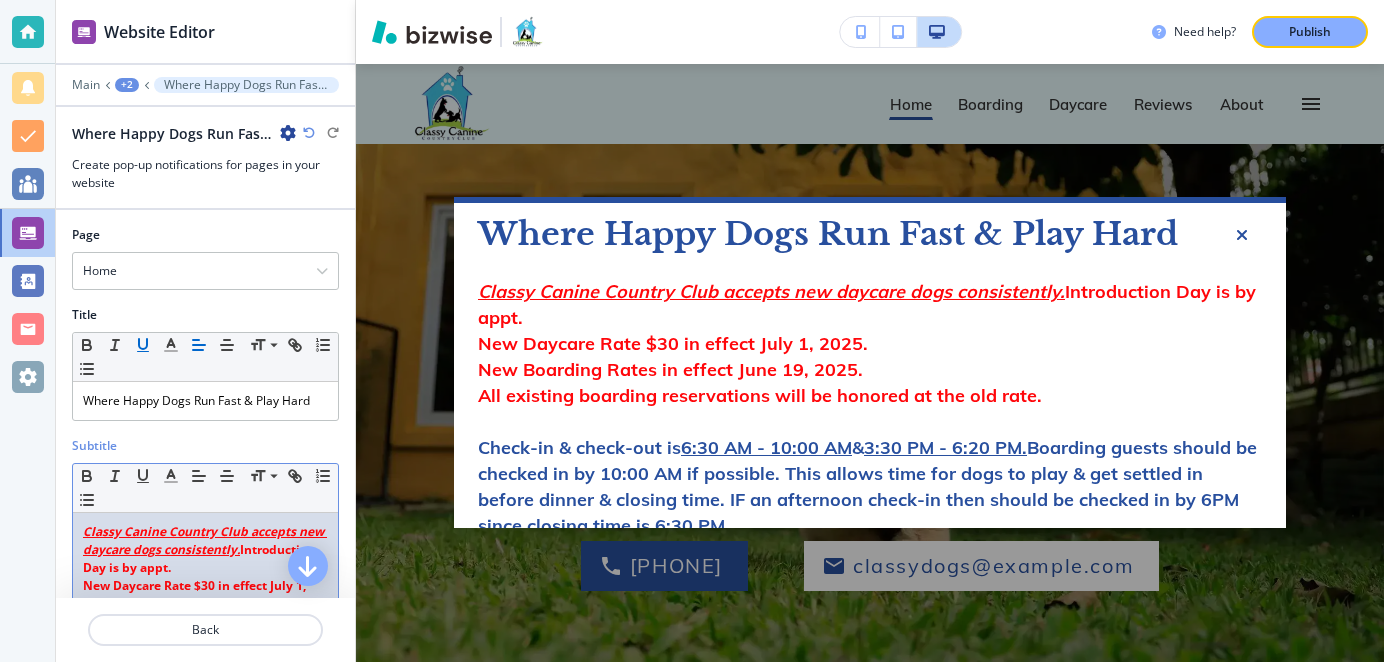 click on "Classy Canine Country Club accepts new daycare dogs consistently.  Introduction Day is by appt." at bounding box center (205, 550) 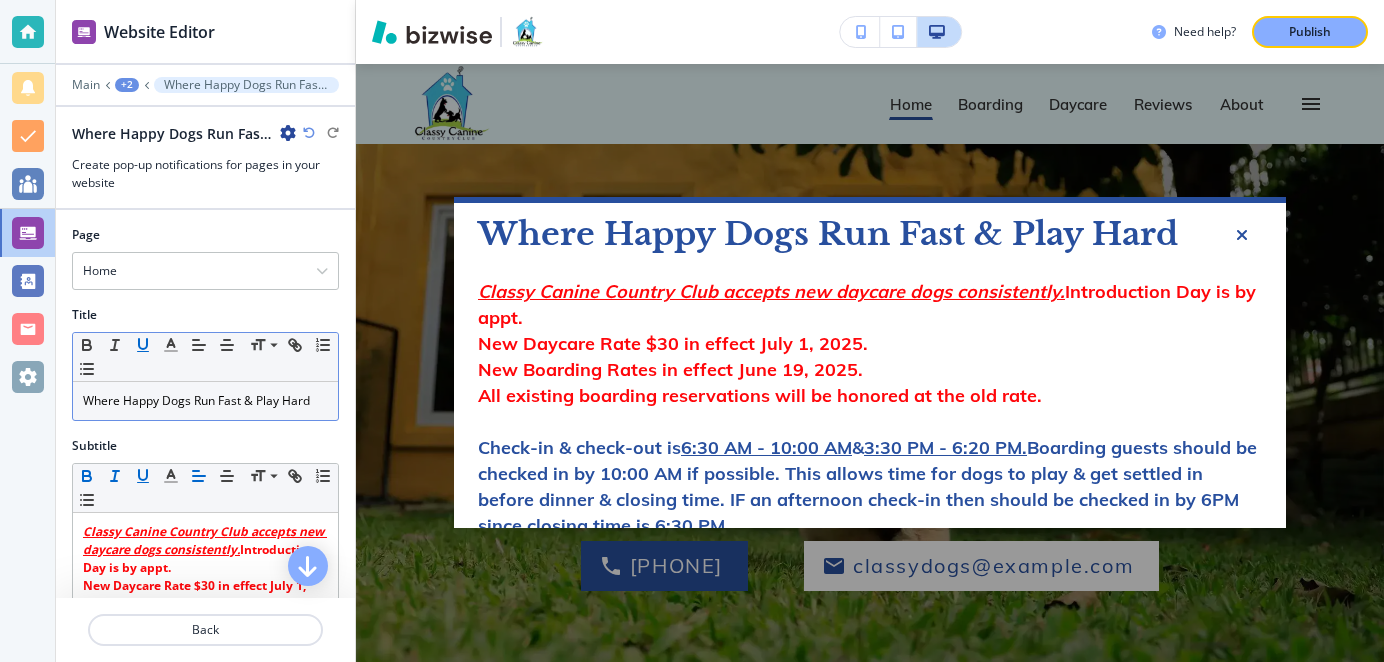 click at bounding box center (143, 345) 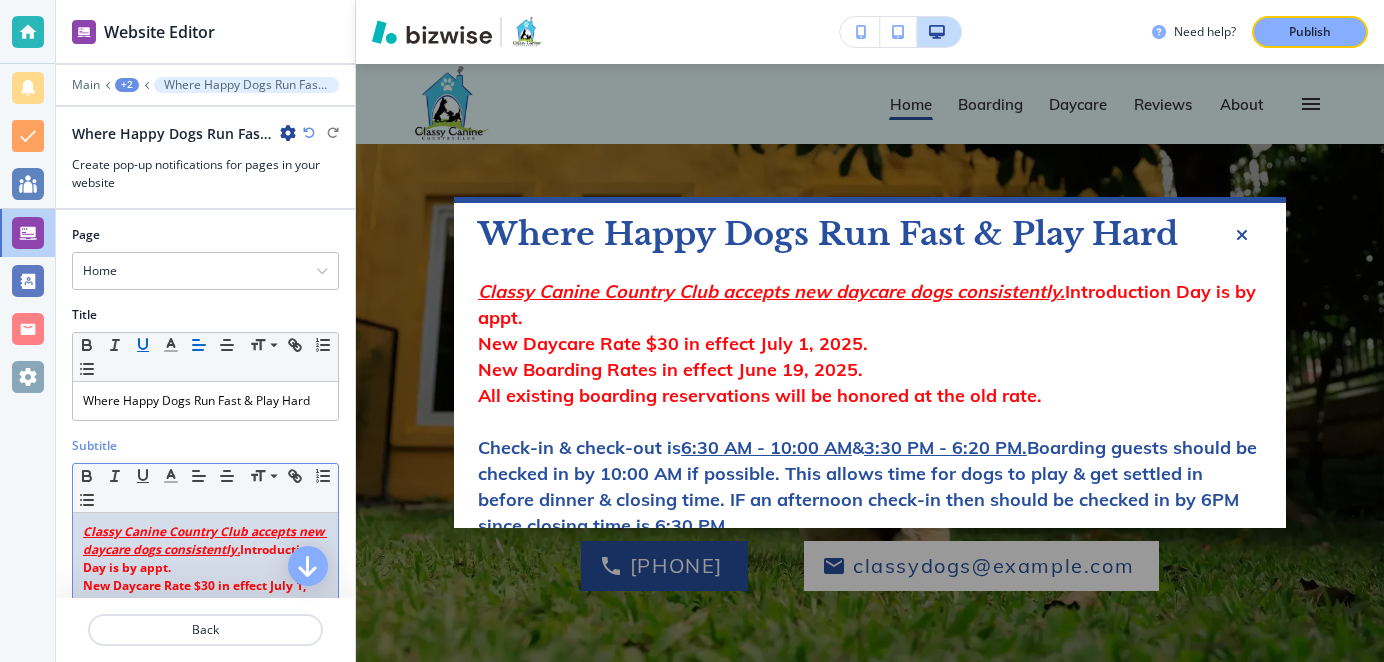 click on "Classy Canine Country Club accepts new daycare dogs consistently. Introduction Day is by appt." at bounding box center (205, 549) 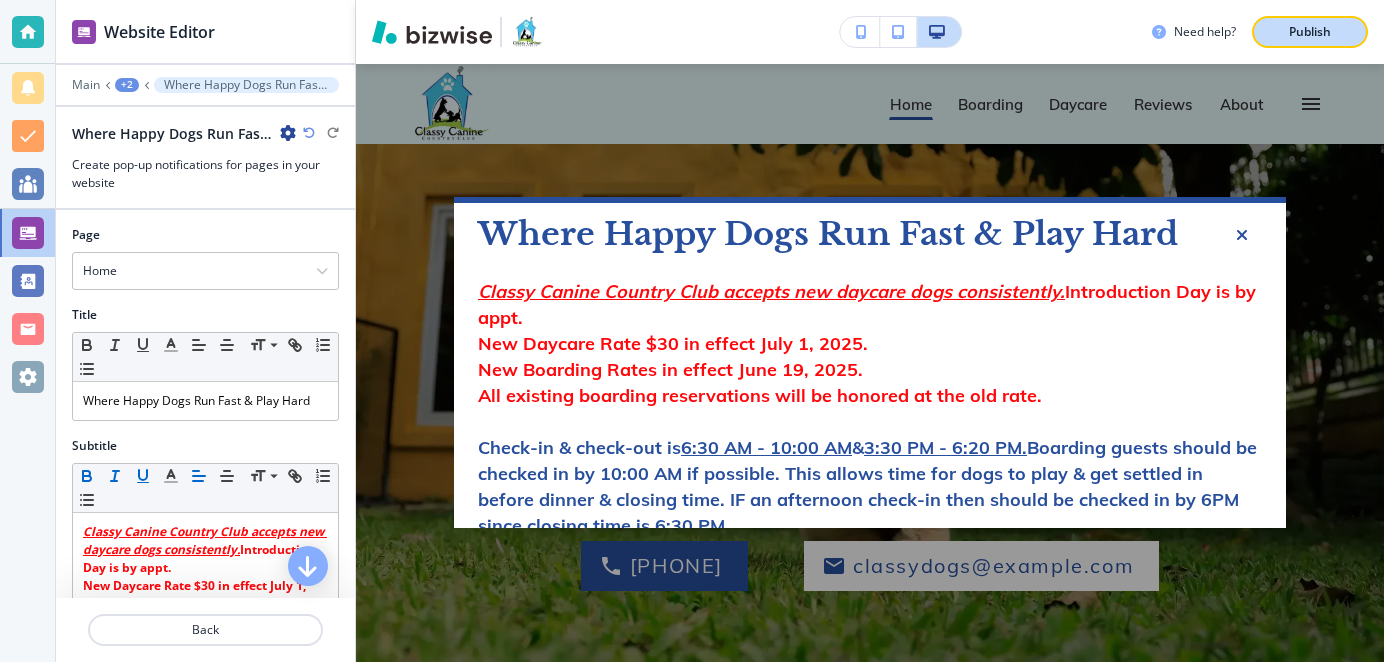 click on "Publish" at bounding box center (1310, 32) 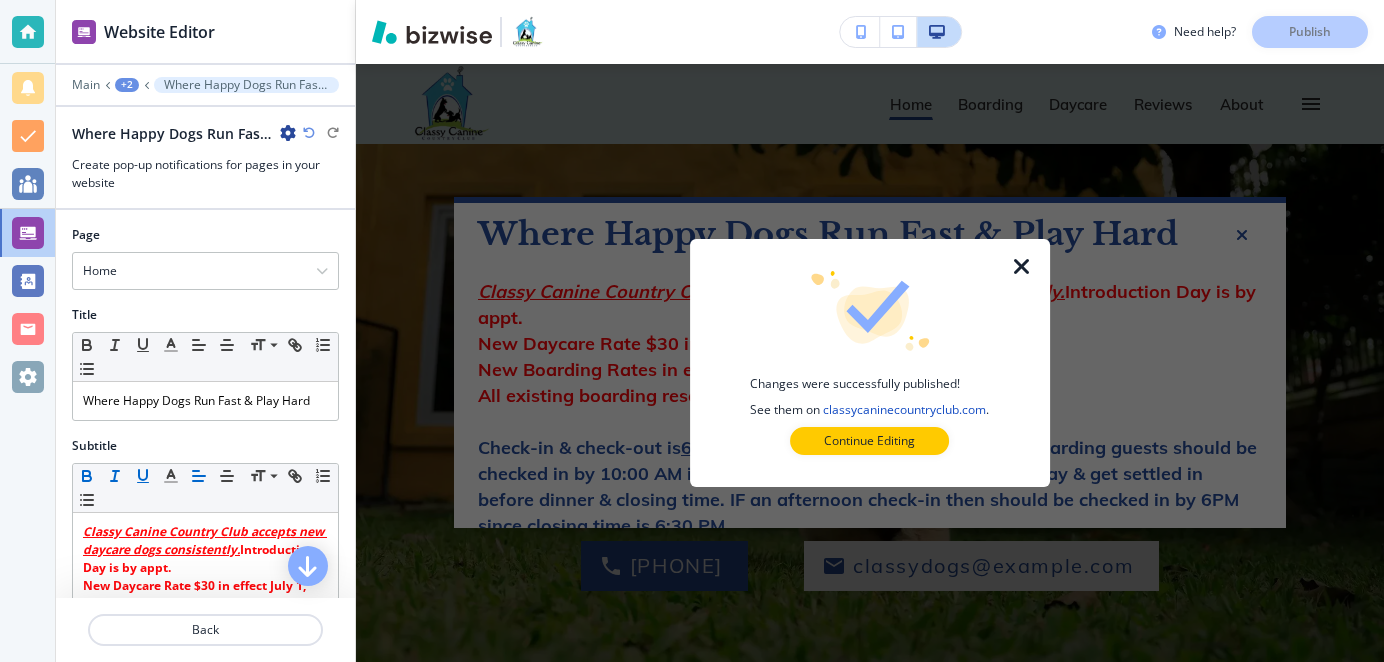 click at bounding box center (1022, 267) 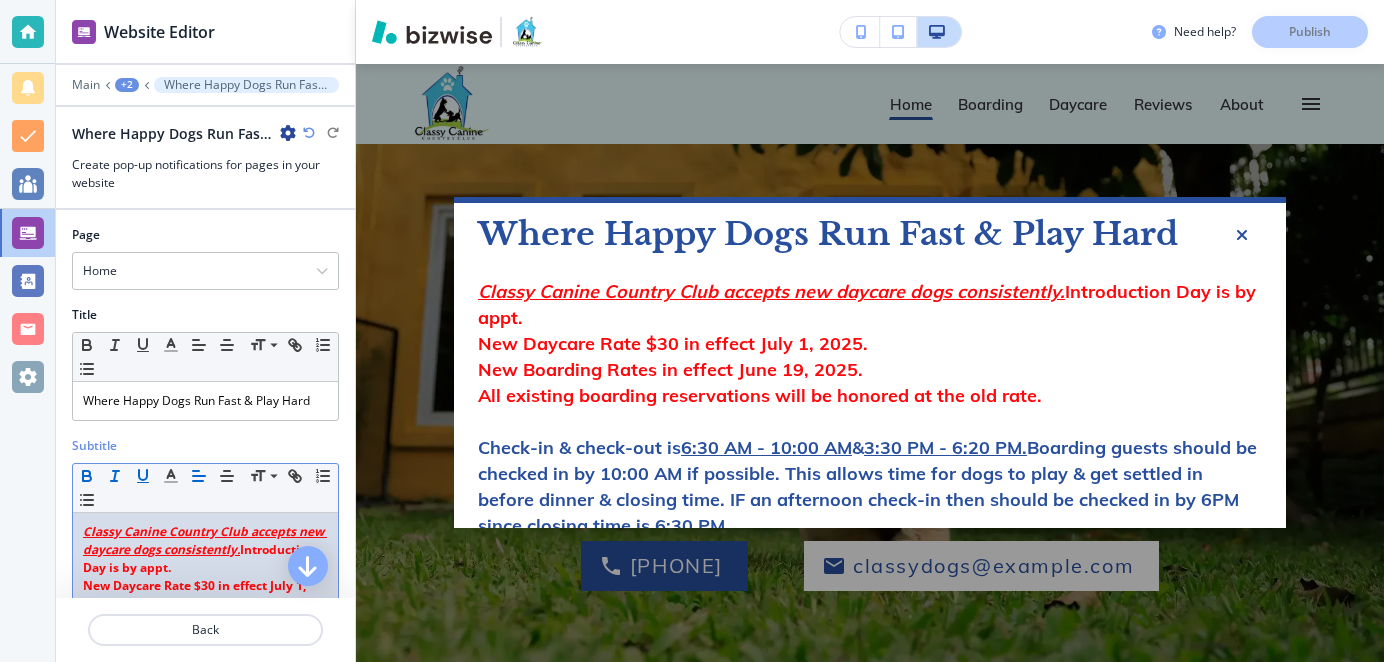 click on "Classy Canine Country Club accepts new daycare dogs consistently." at bounding box center [205, 540] 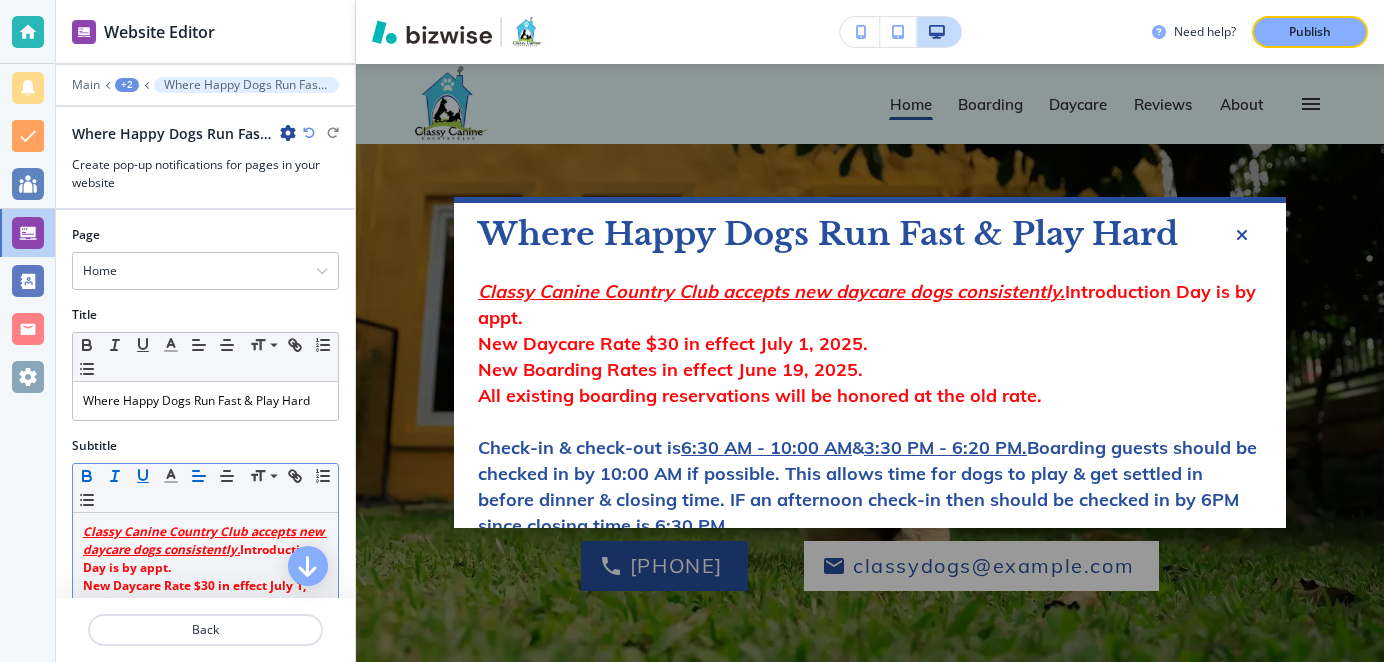 click at bounding box center (143, 476) 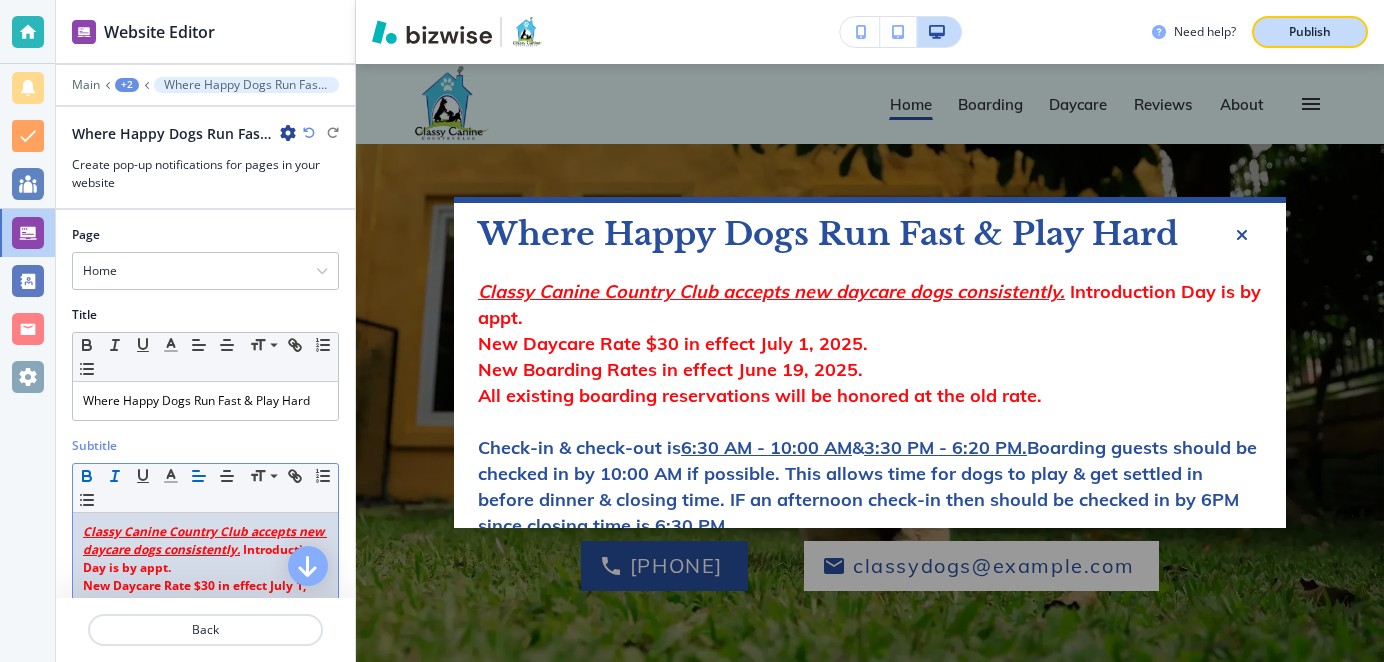 click on "Publish" at bounding box center [1310, 32] 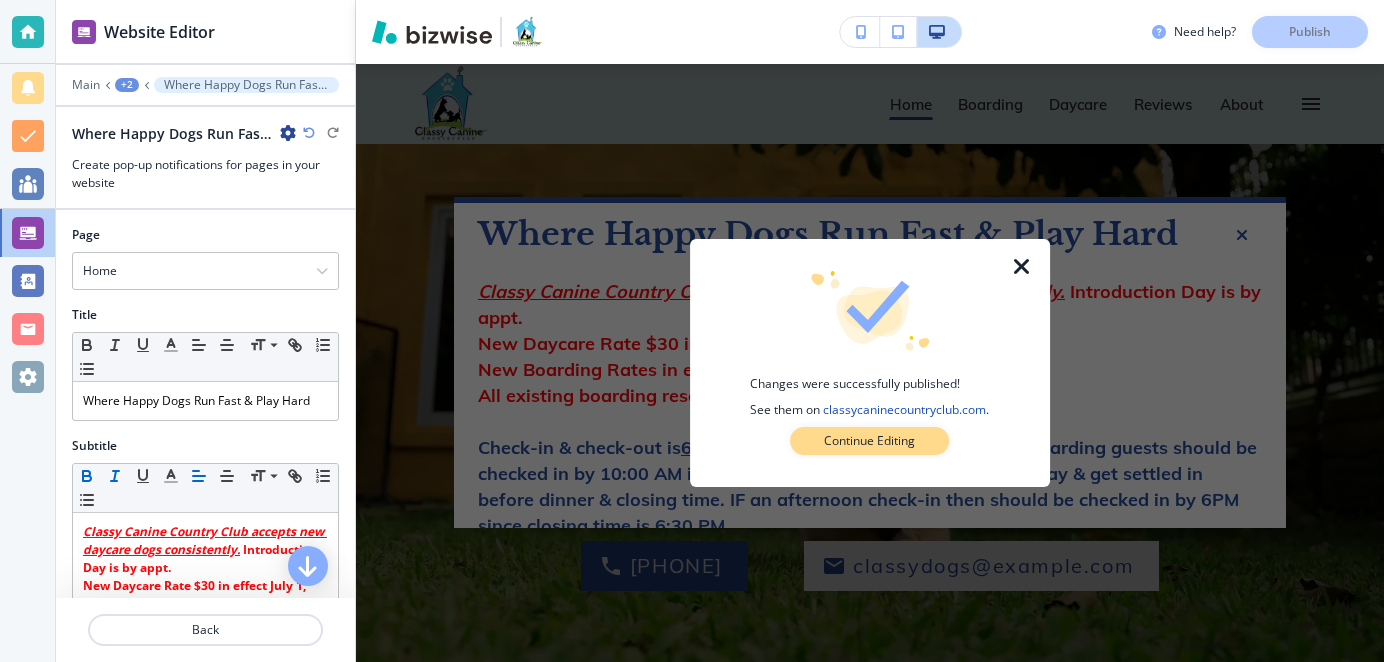click on "Continue Editing" at bounding box center [869, 441] 